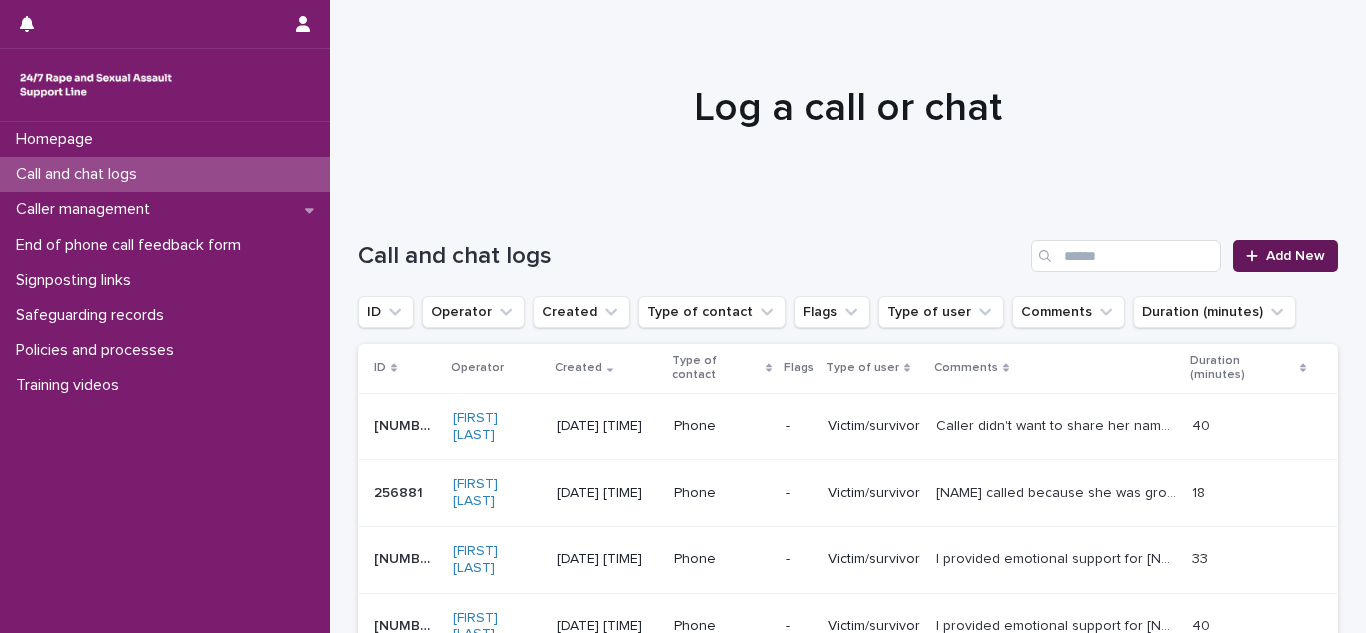 scroll, scrollTop: 0, scrollLeft: 0, axis: both 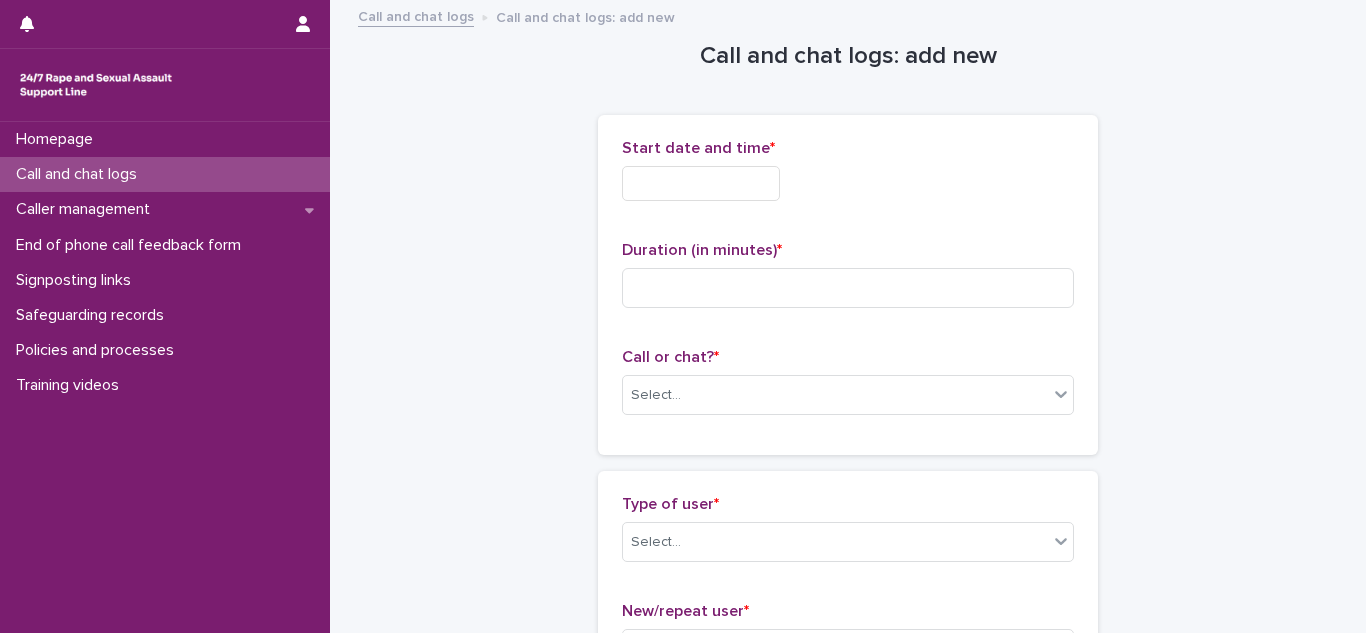 click at bounding box center [701, 183] 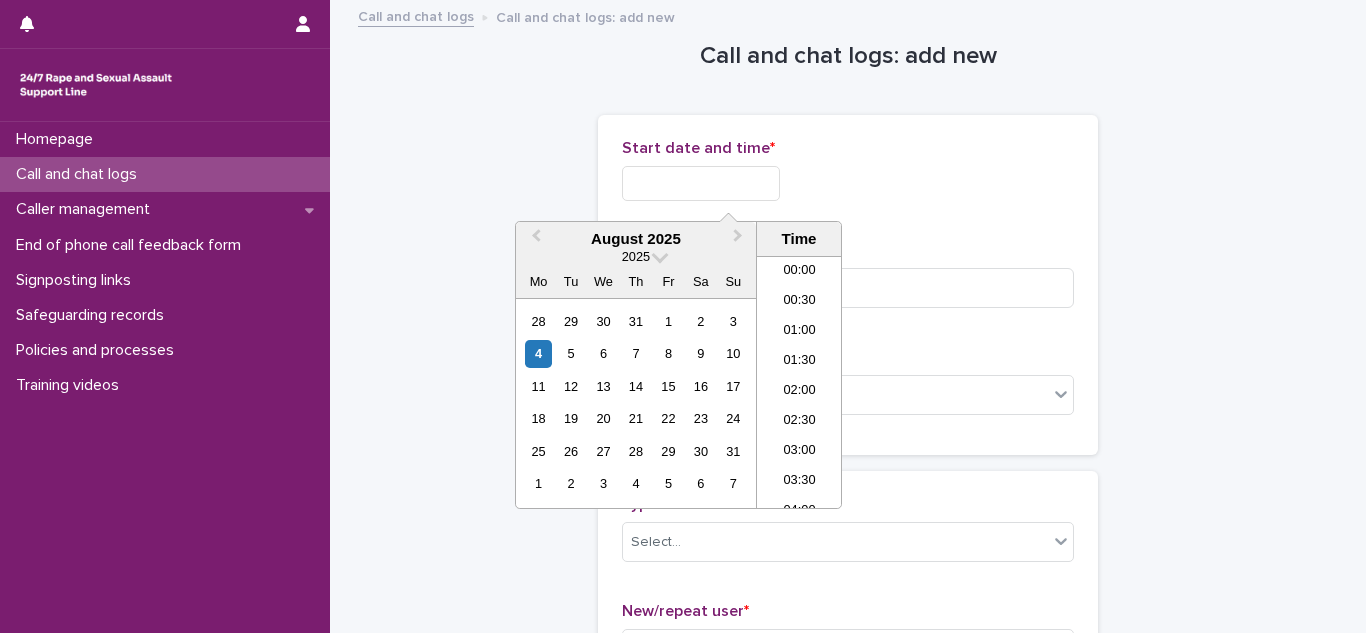 scroll, scrollTop: 850, scrollLeft: 0, axis: vertical 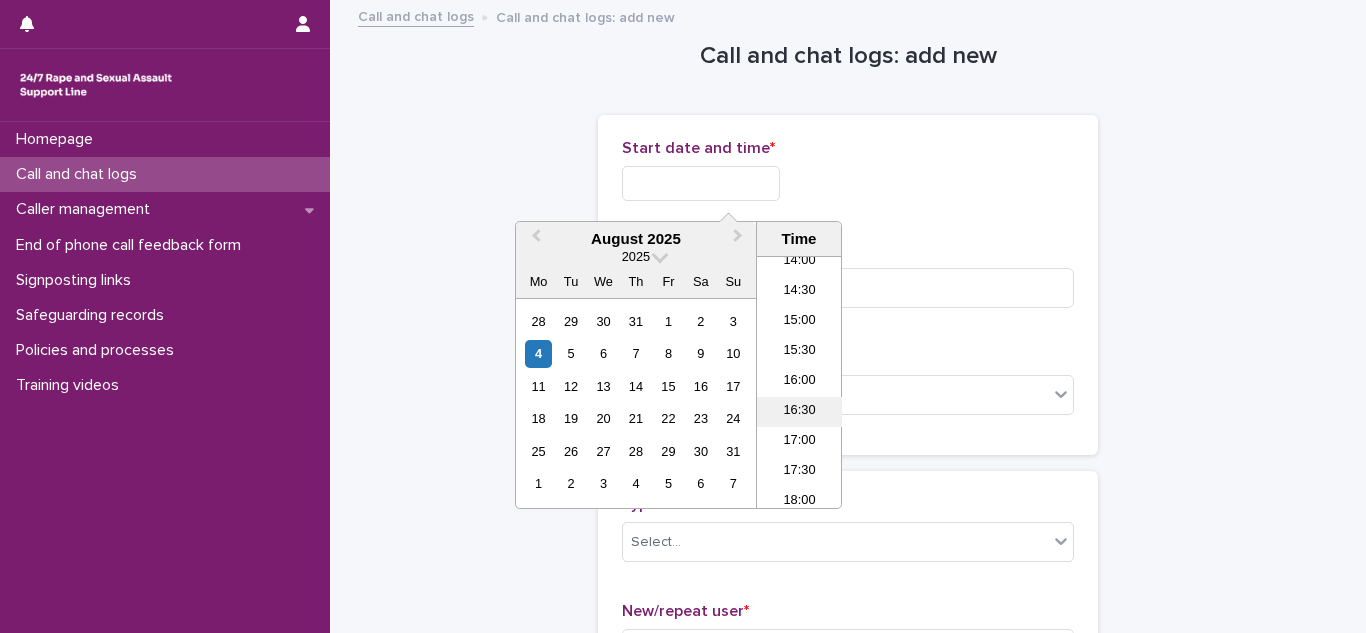click on "16:30" at bounding box center (799, 412) 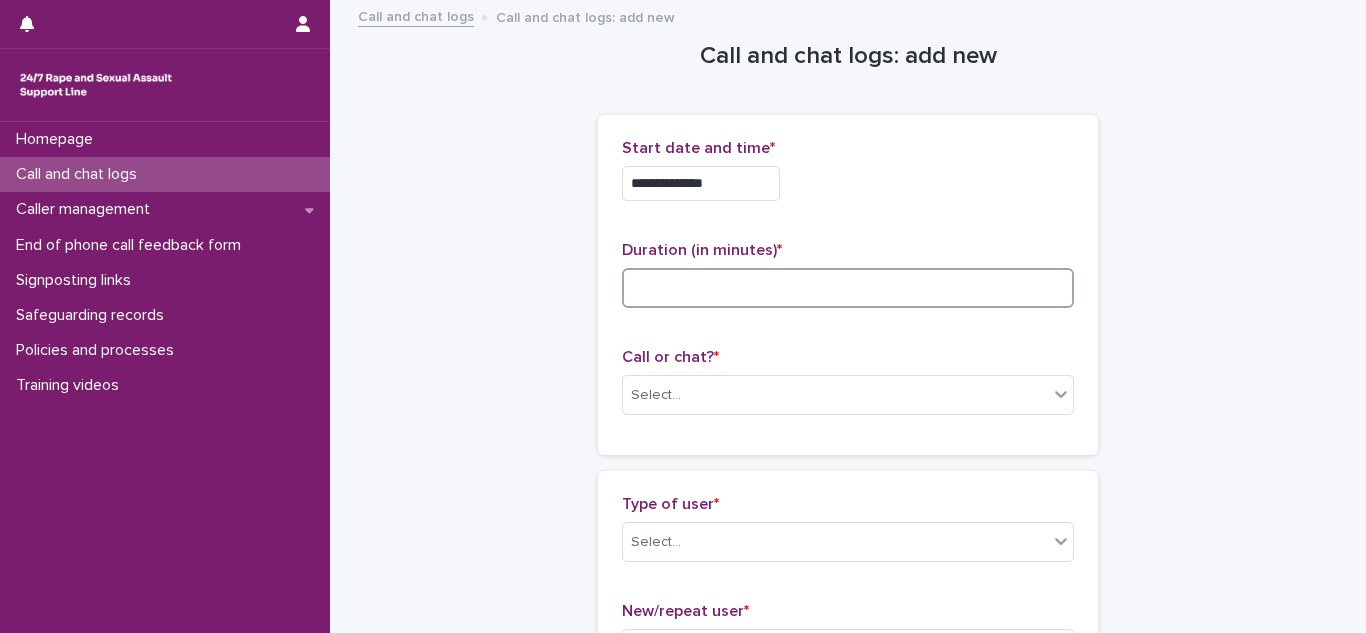 click at bounding box center (848, 288) 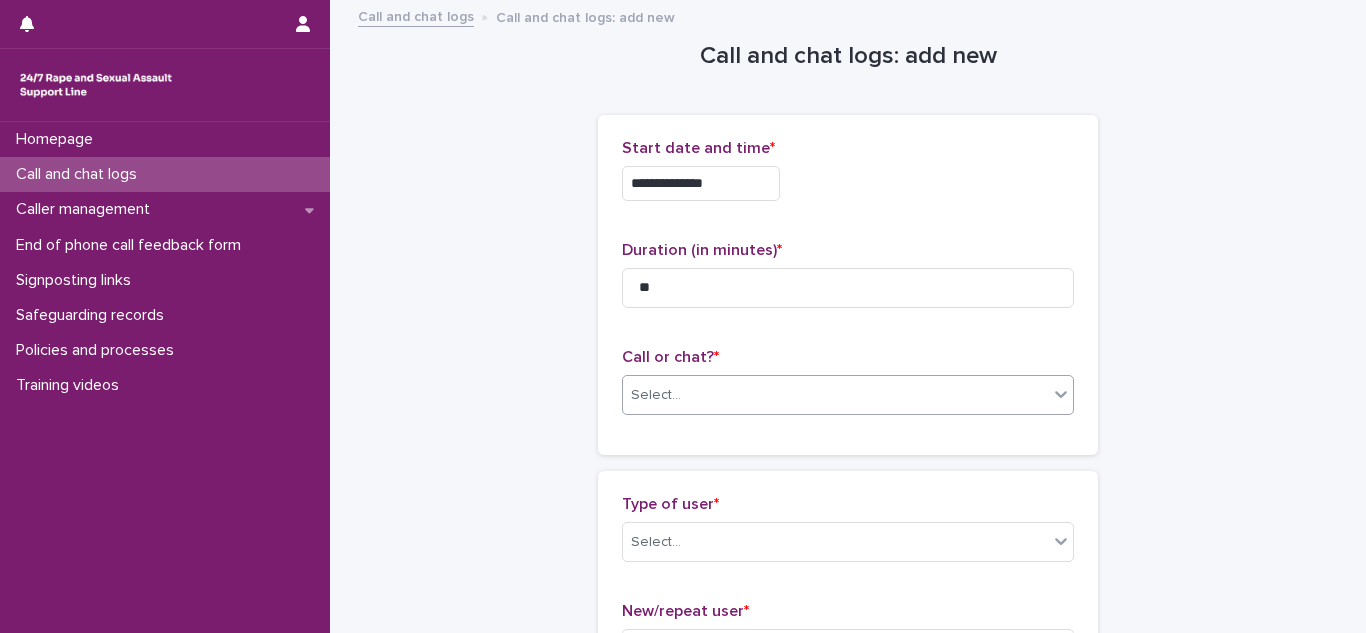 click on "Select..." at bounding box center [835, 395] 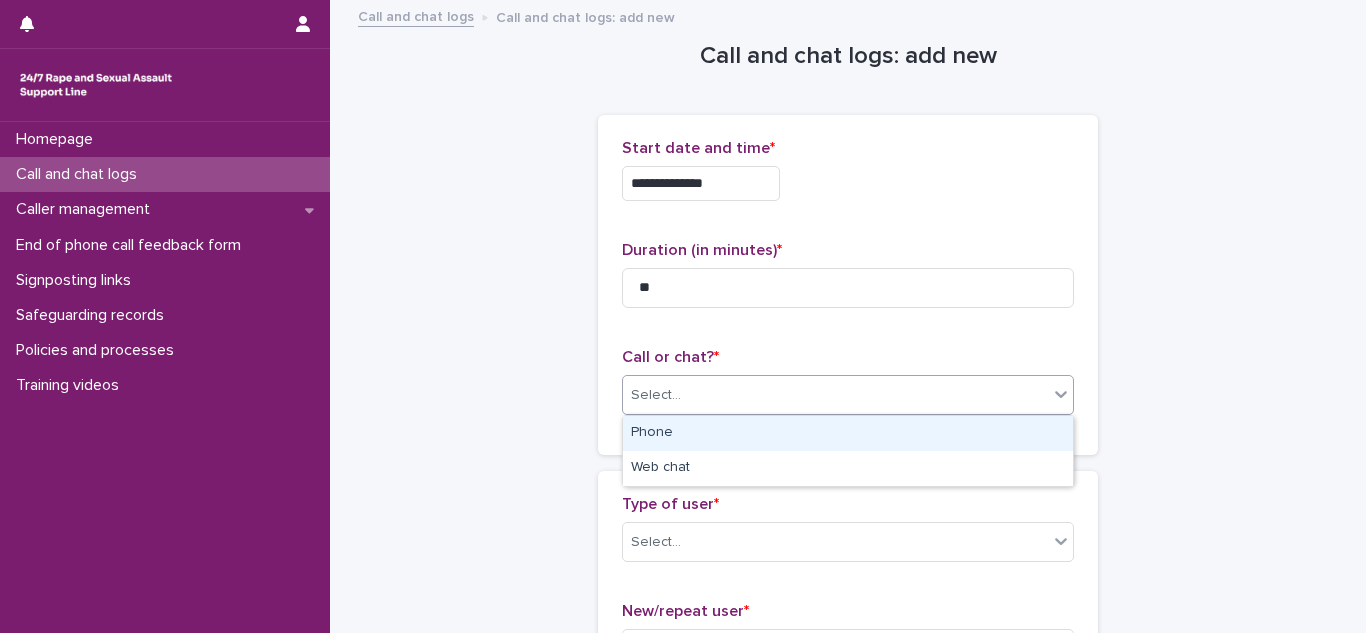 click on "Phone" at bounding box center (848, 433) 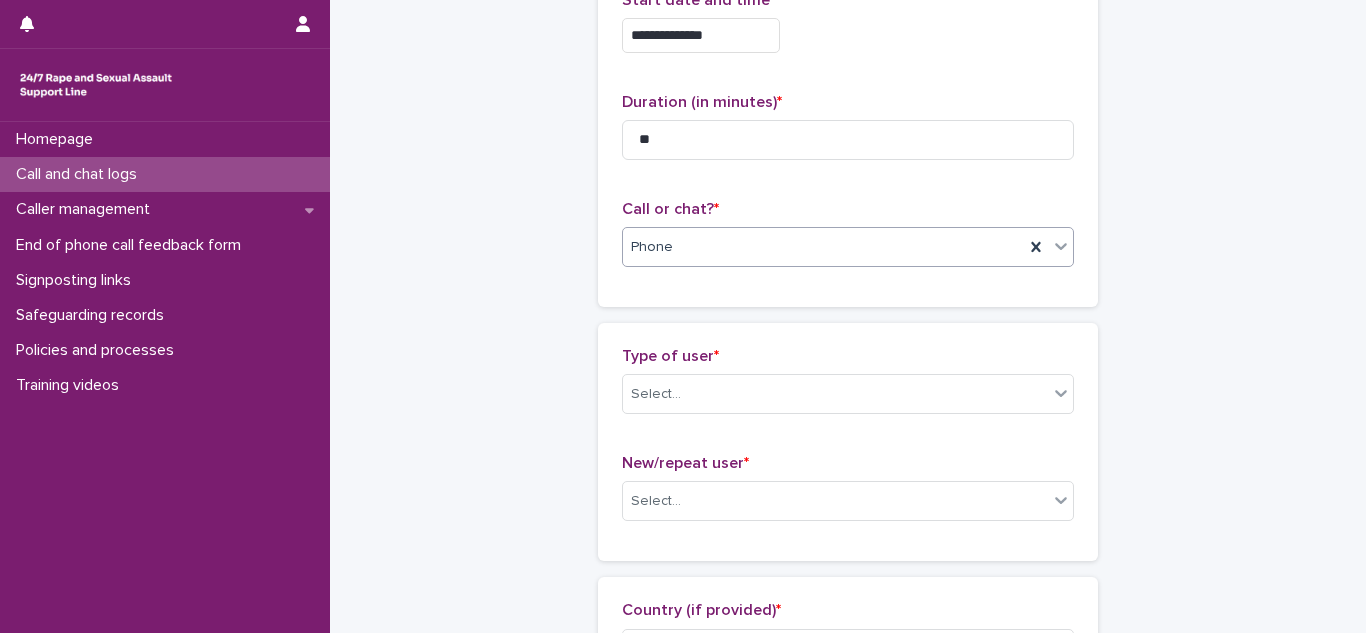 scroll, scrollTop: 150, scrollLeft: 0, axis: vertical 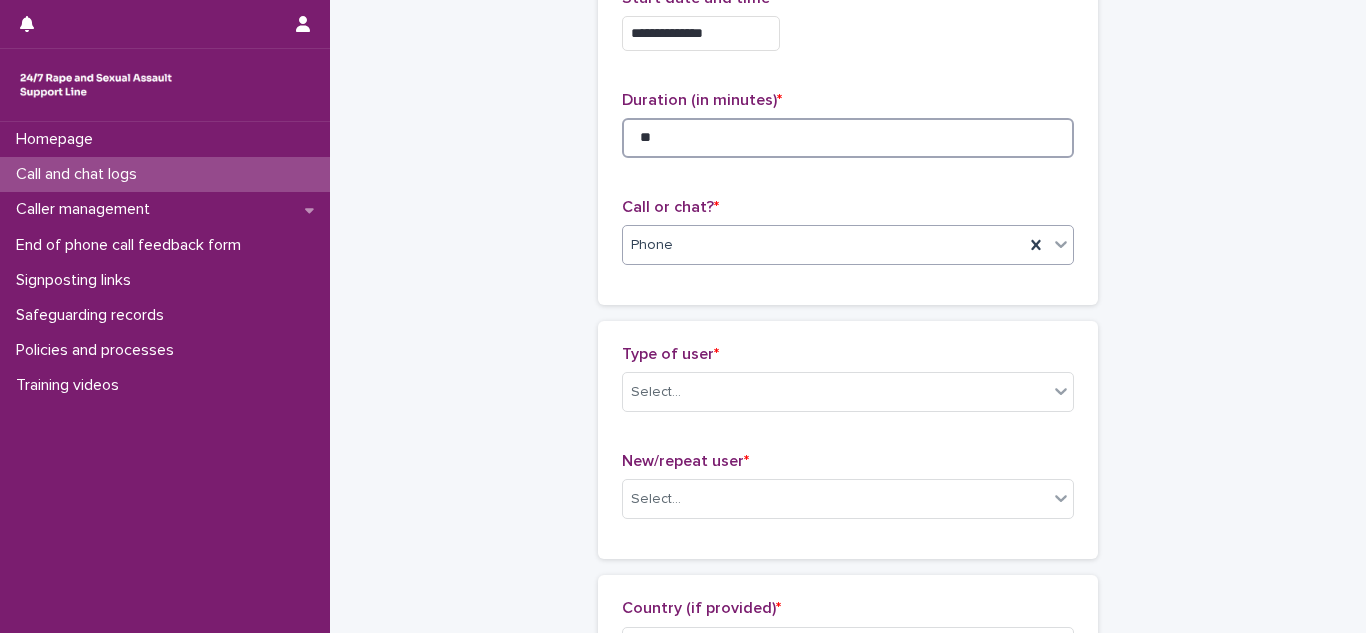 click on "**" at bounding box center (848, 138) 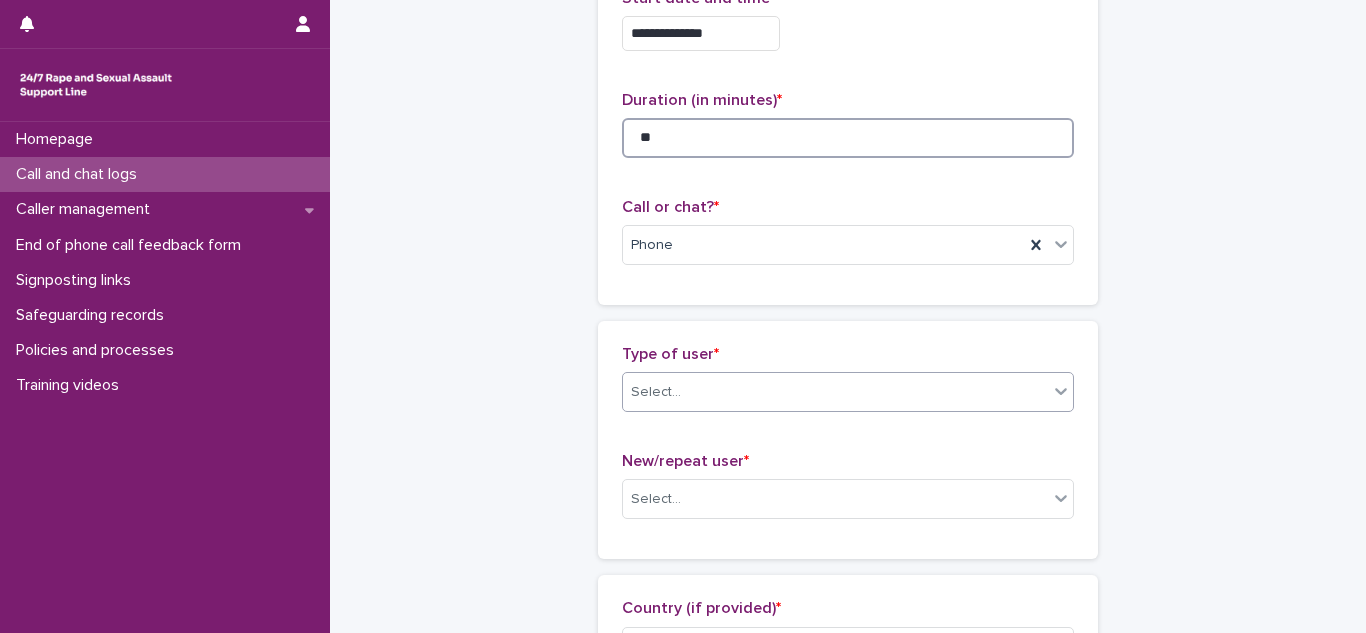 type on "**" 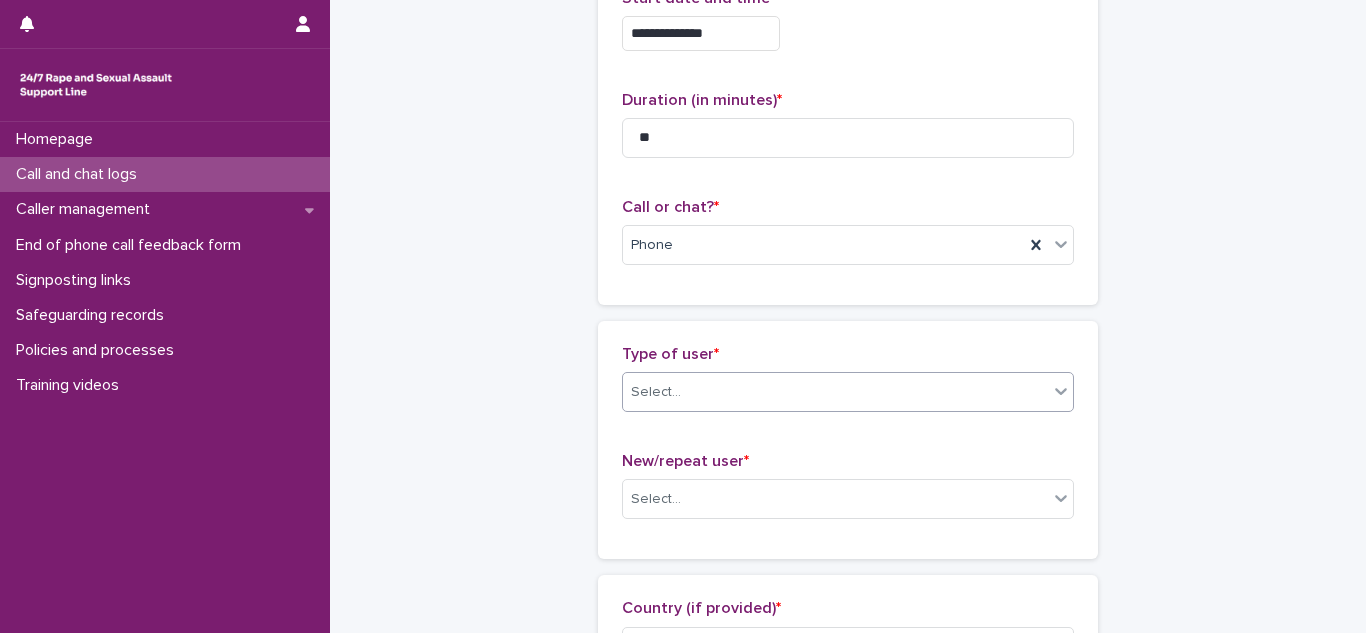 click on "Select..." at bounding box center (835, 392) 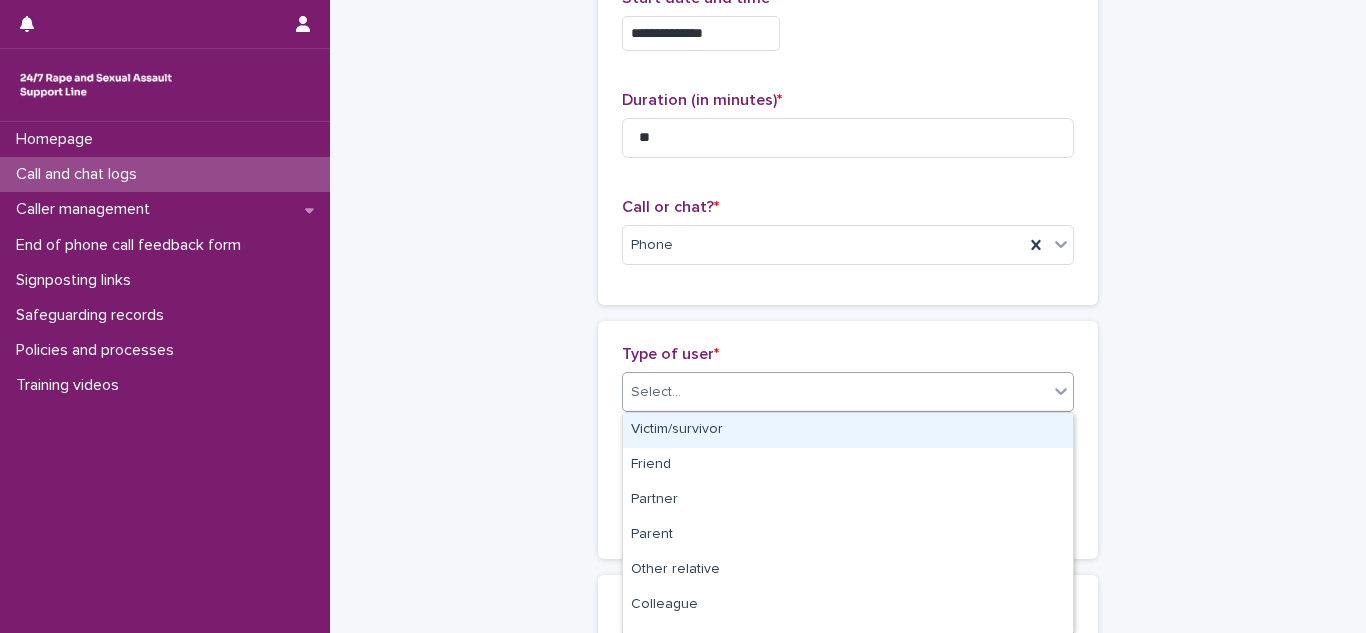 click on "Victim/survivor" at bounding box center (848, 430) 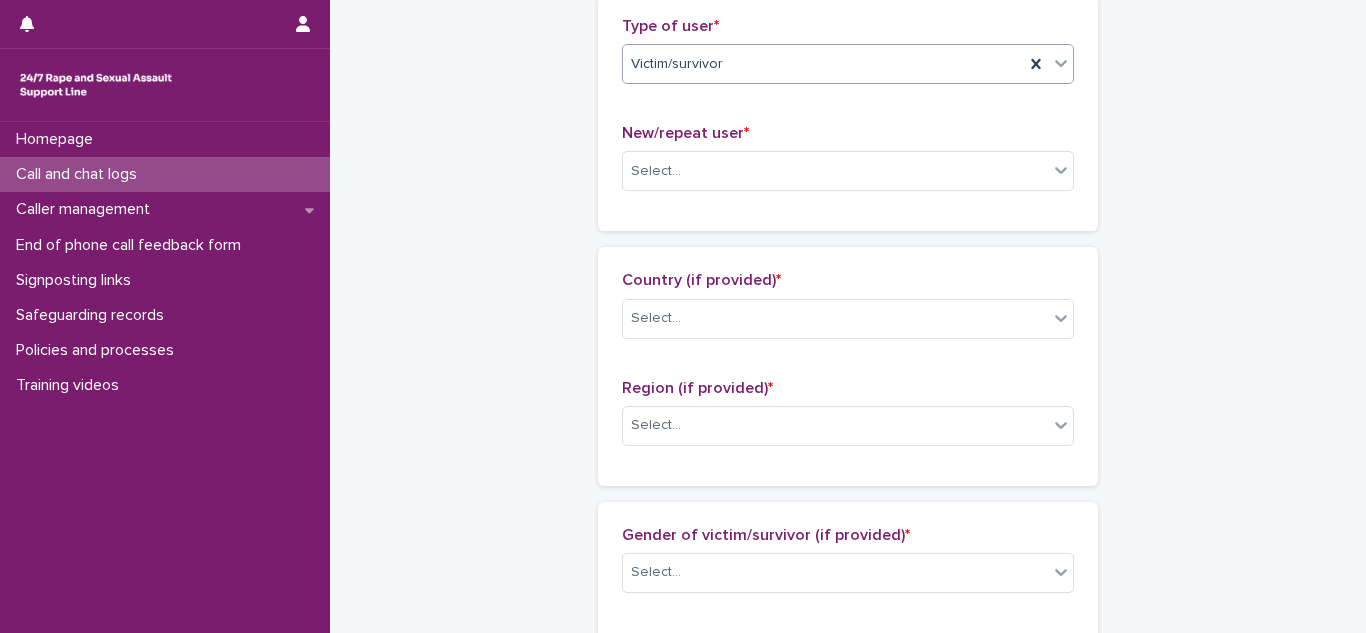 scroll, scrollTop: 481, scrollLeft: 0, axis: vertical 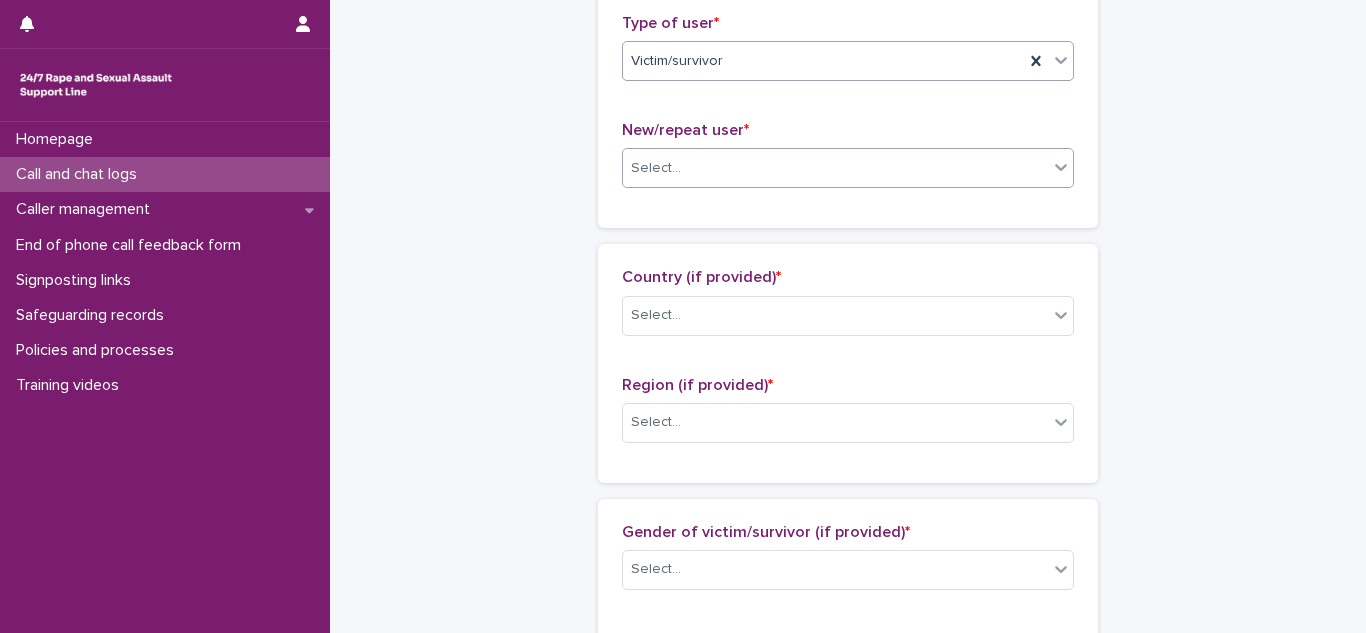 click on "Select..." at bounding box center [835, 168] 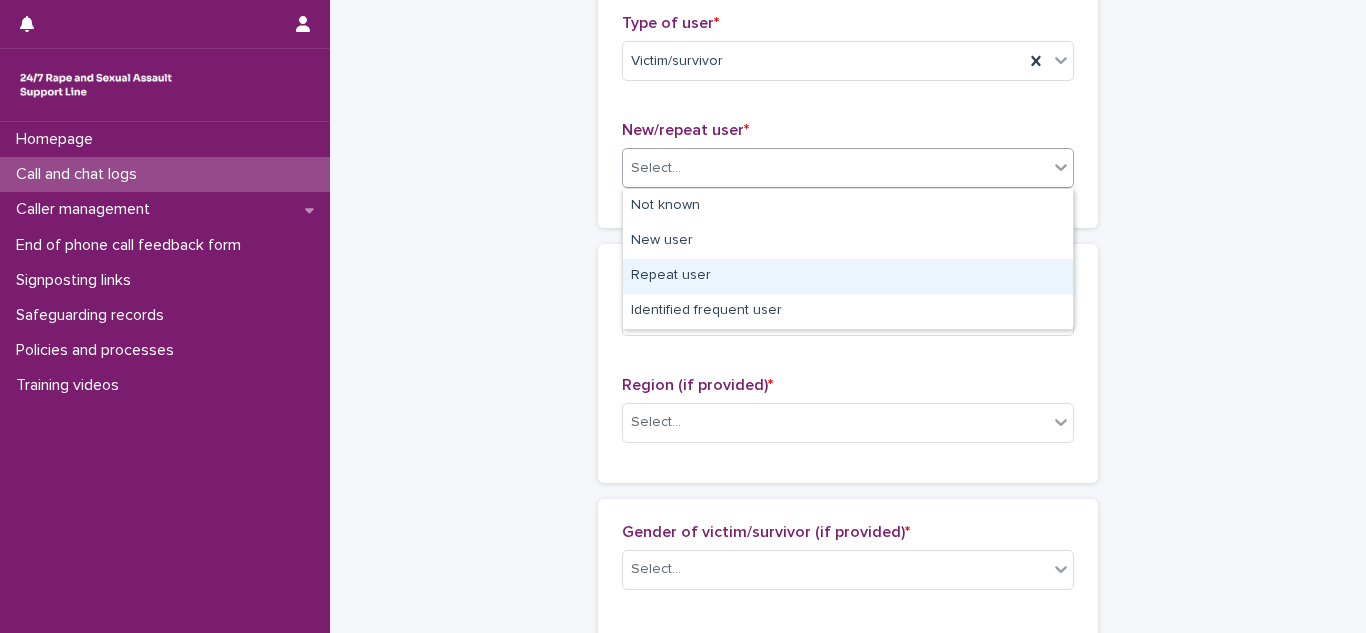click on "Repeat user" at bounding box center [848, 276] 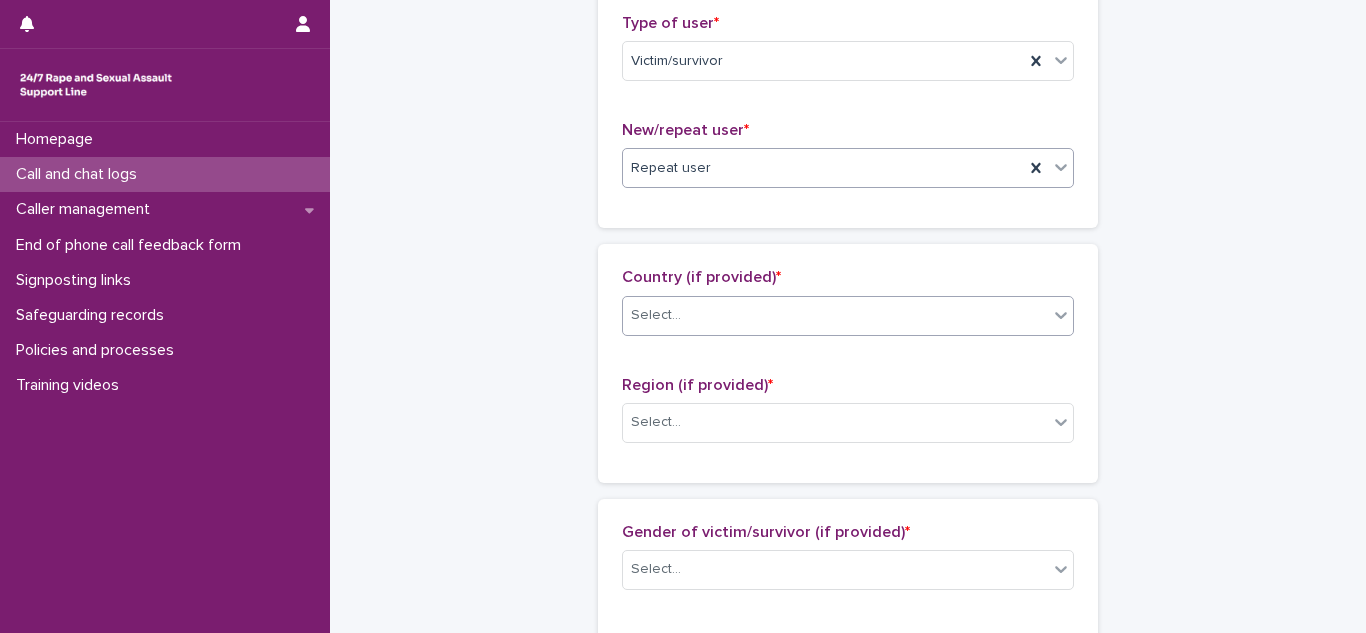 click on "Select..." at bounding box center (835, 315) 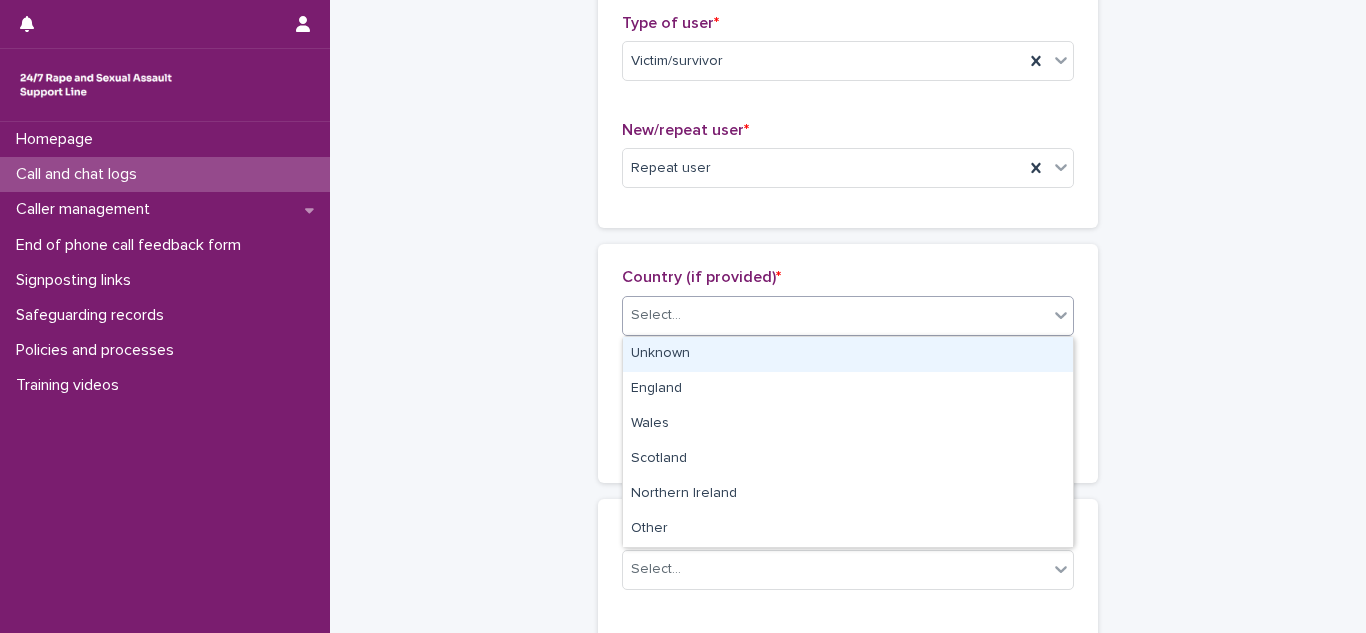 click on "Unknown" at bounding box center (848, 354) 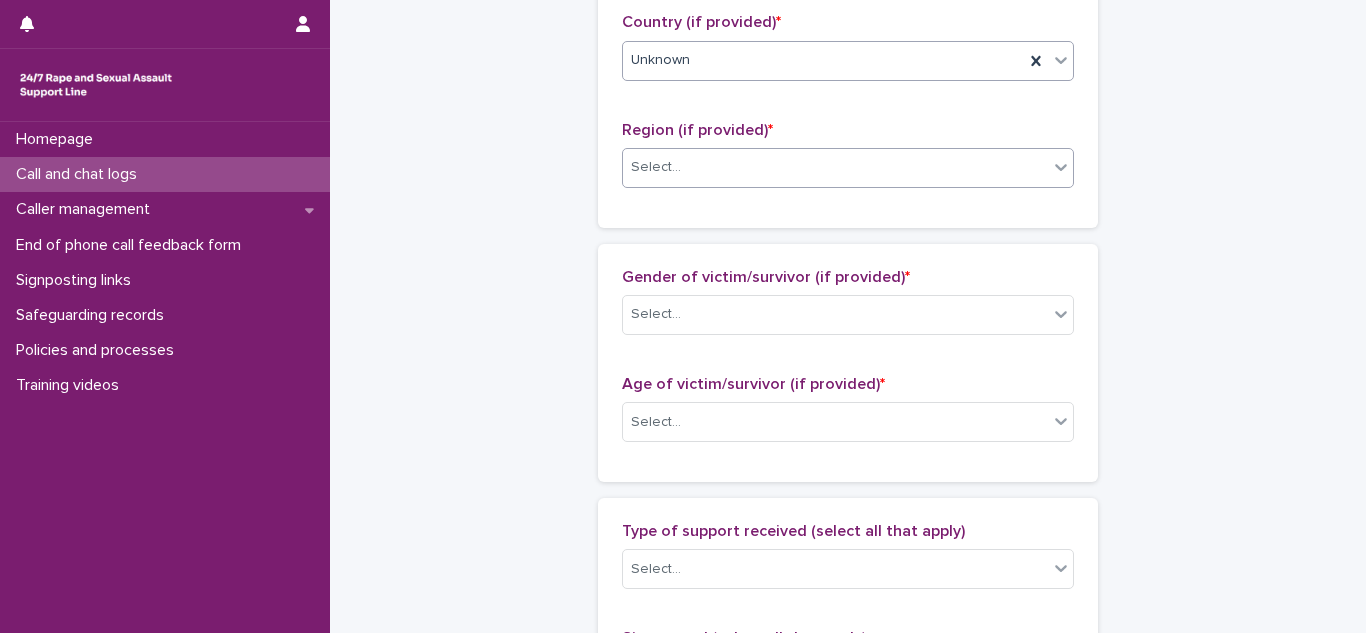 scroll, scrollTop: 743, scrollLeft: 0, axis: vertical 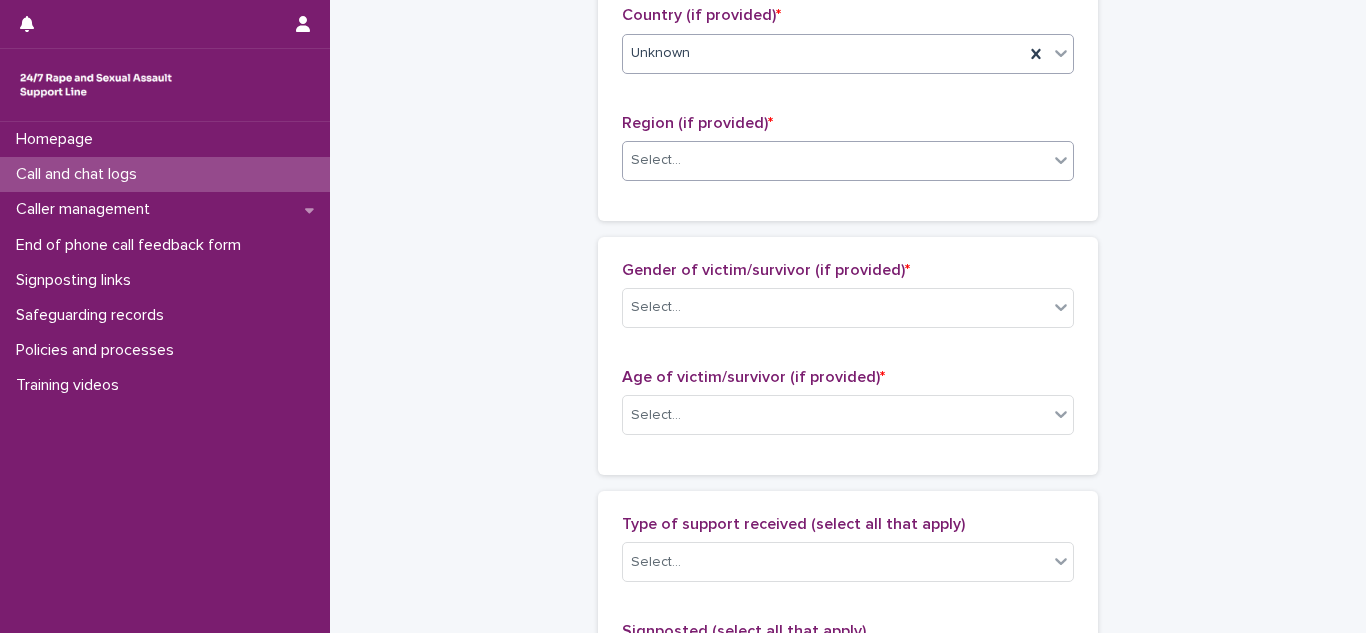 click at bounding box center (684, 160) 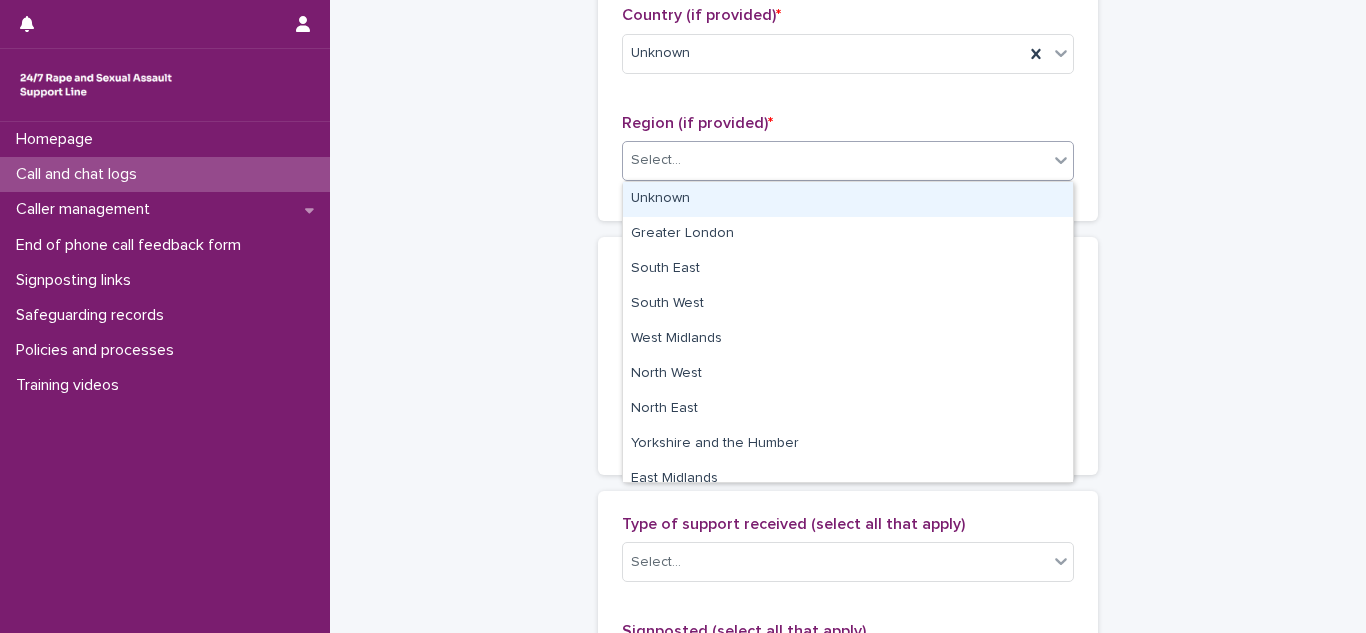 click on "Unknown" at bounding box center (848, 199) 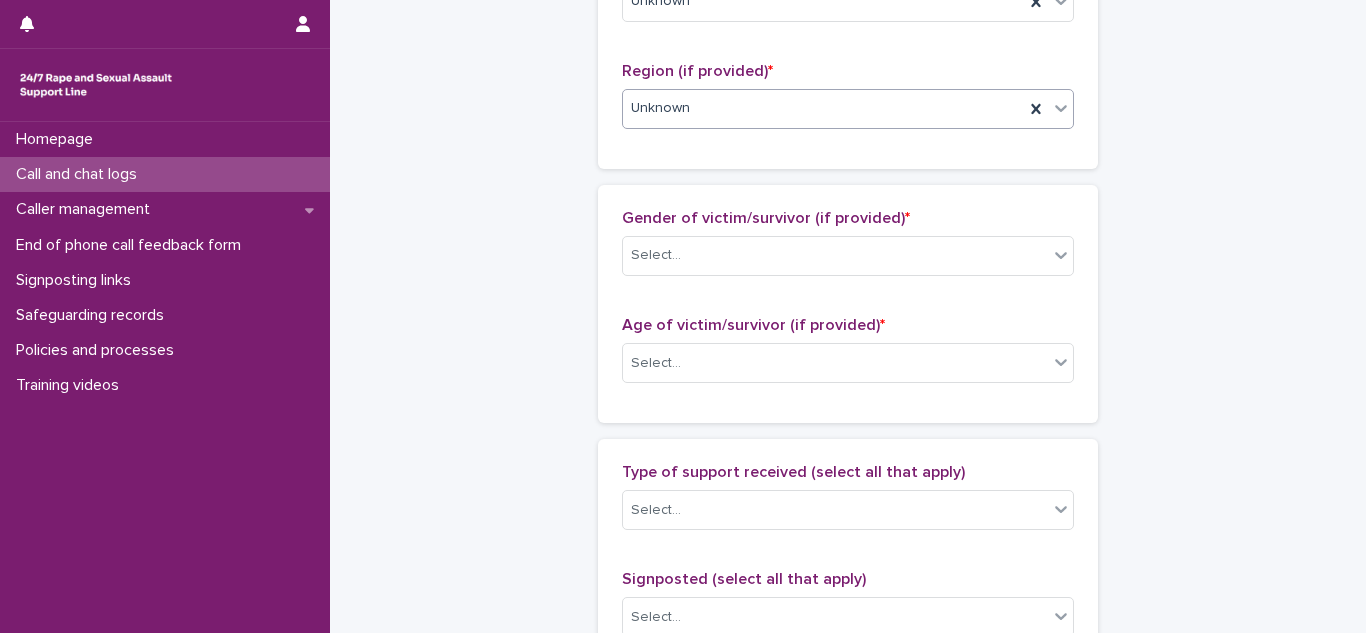 scroll, scrollTop: 808, scrollLeft: 0, axis: vertical 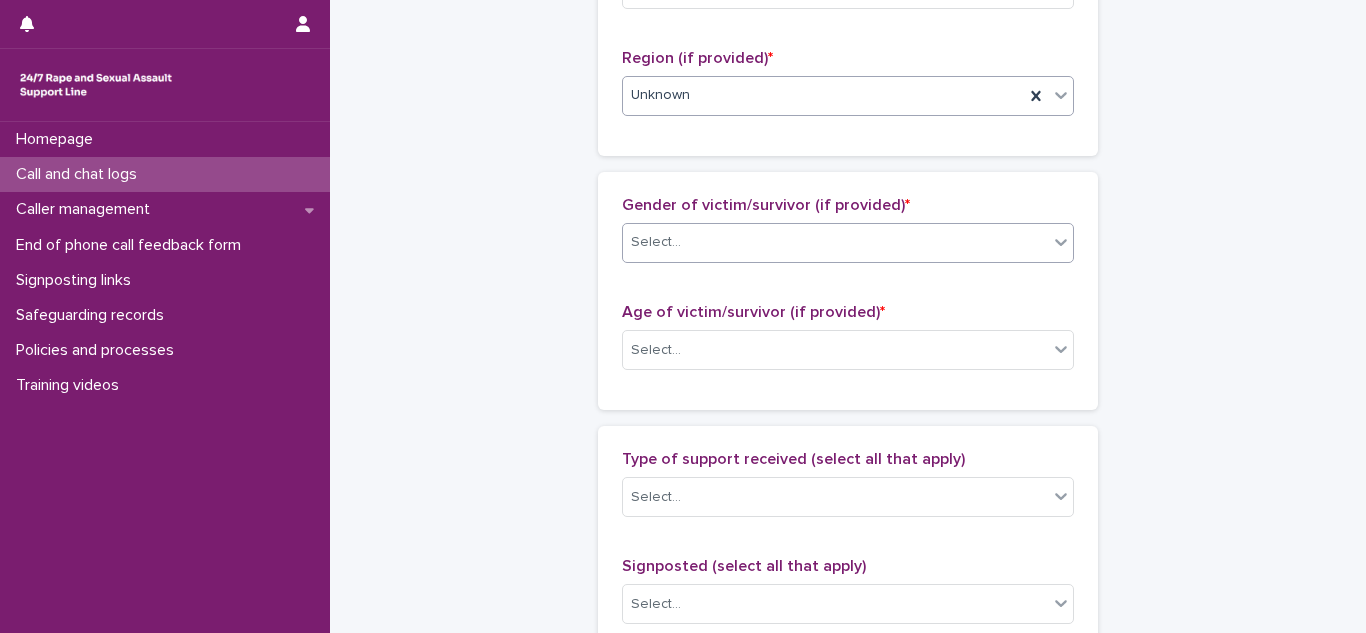 click at bounding box center [684, 242] 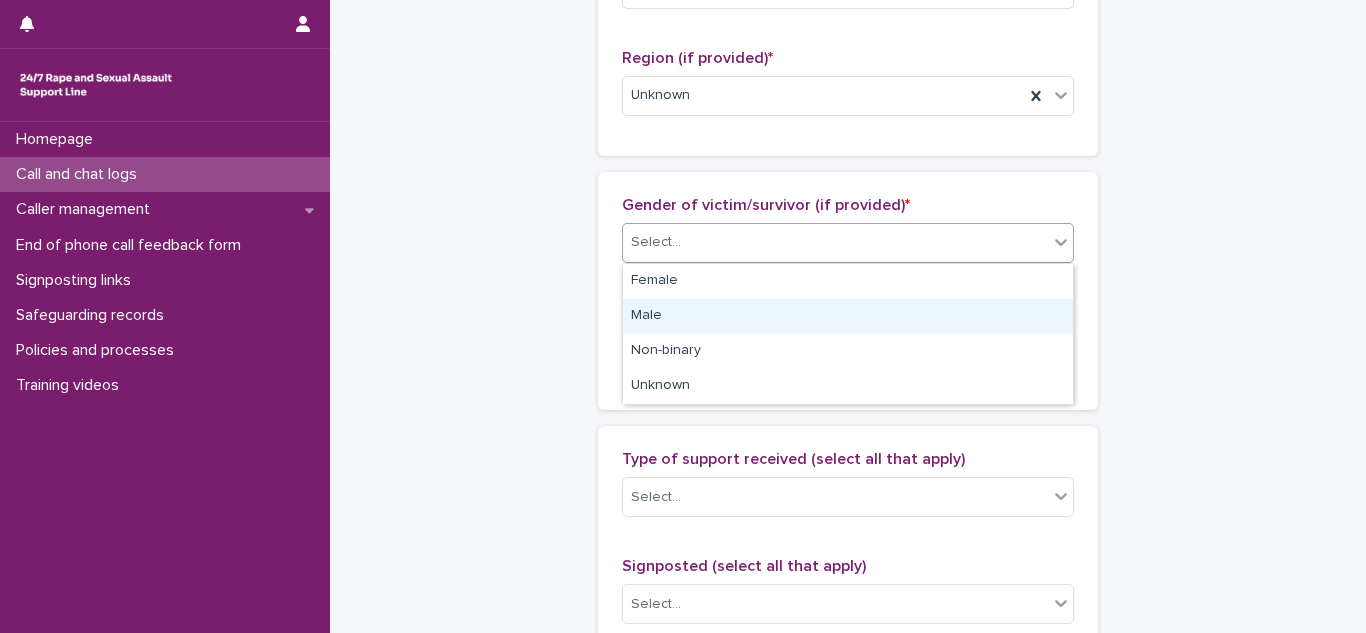click on "Male" at bounding box center (848, 316) 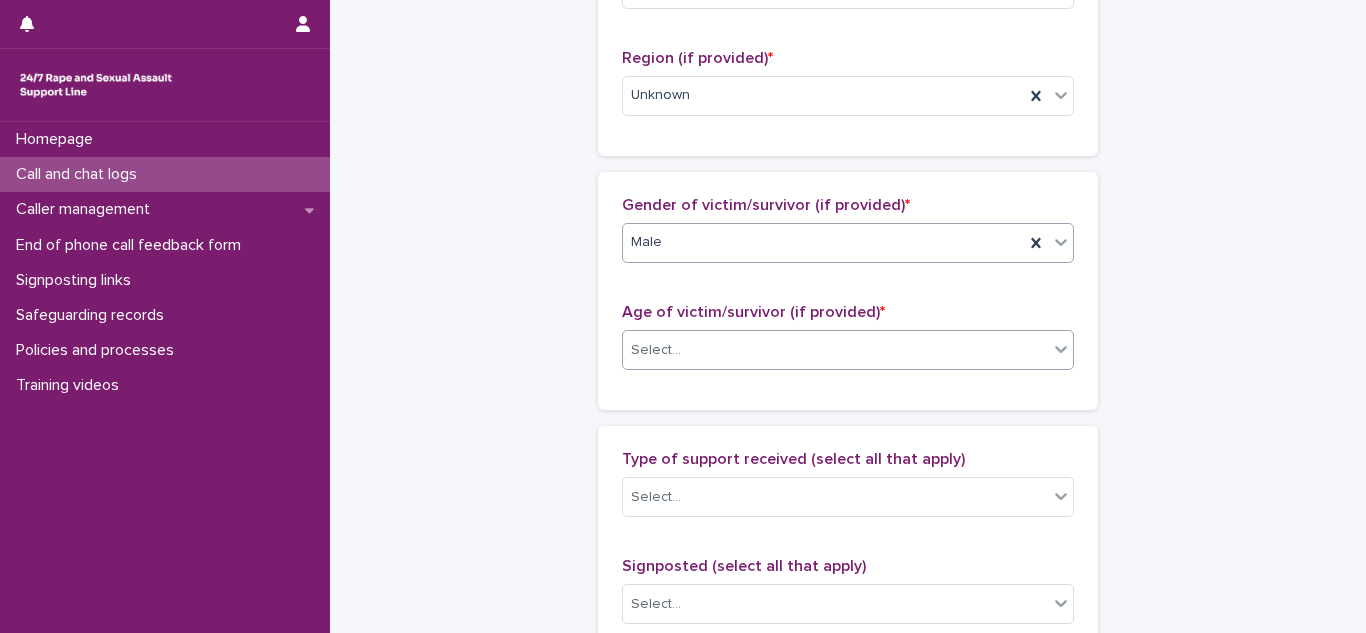 click on "Select..." at bounding box center (656, 350) 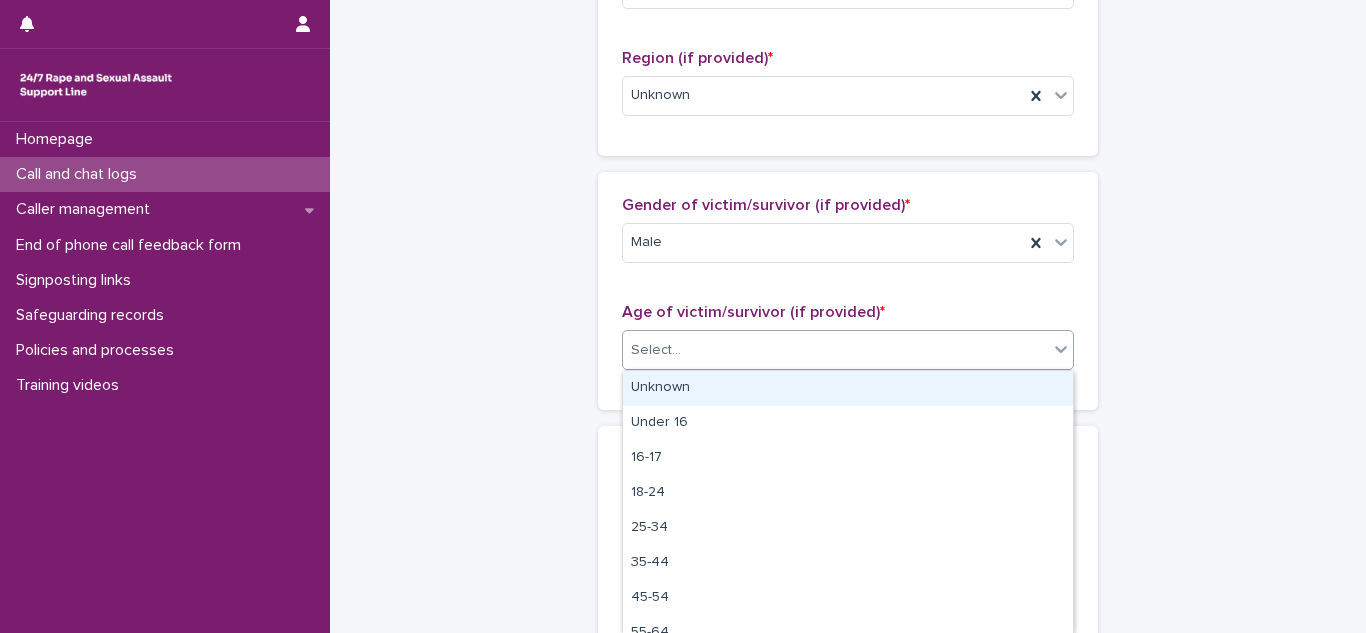 click on "Unknown" at bounding box center [848, 388] 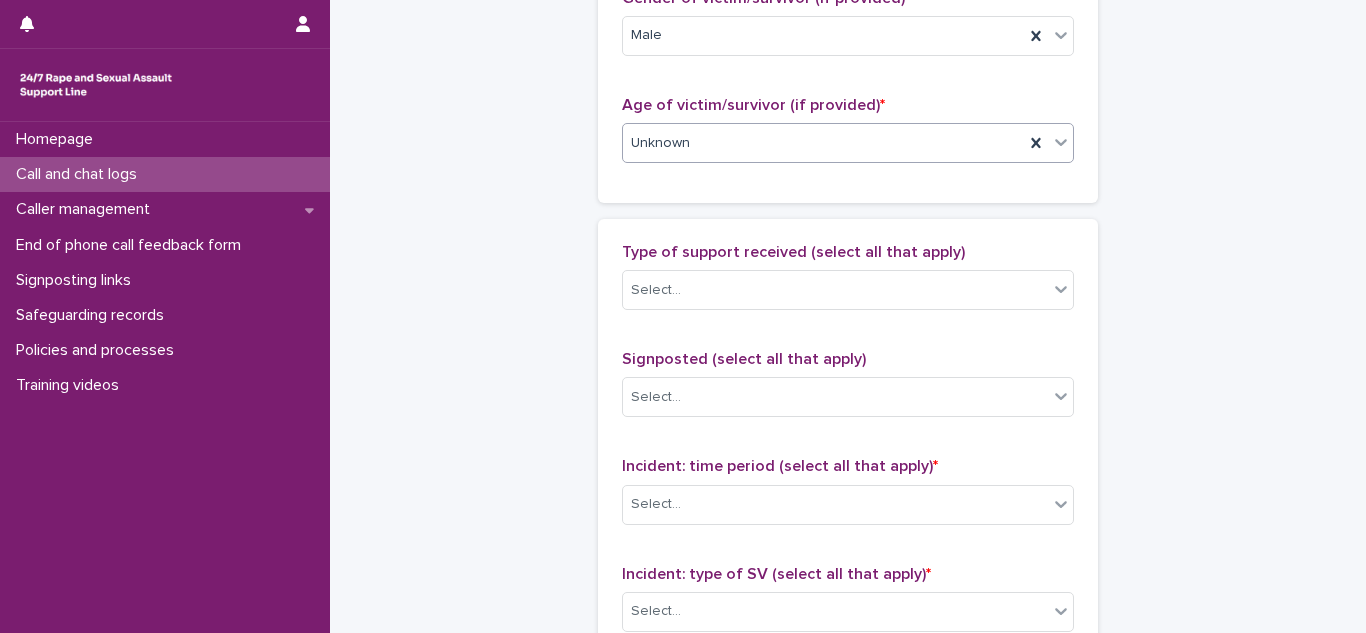 scroll, scrollTop: 1014, scrollLeft: 0, axis: vertical 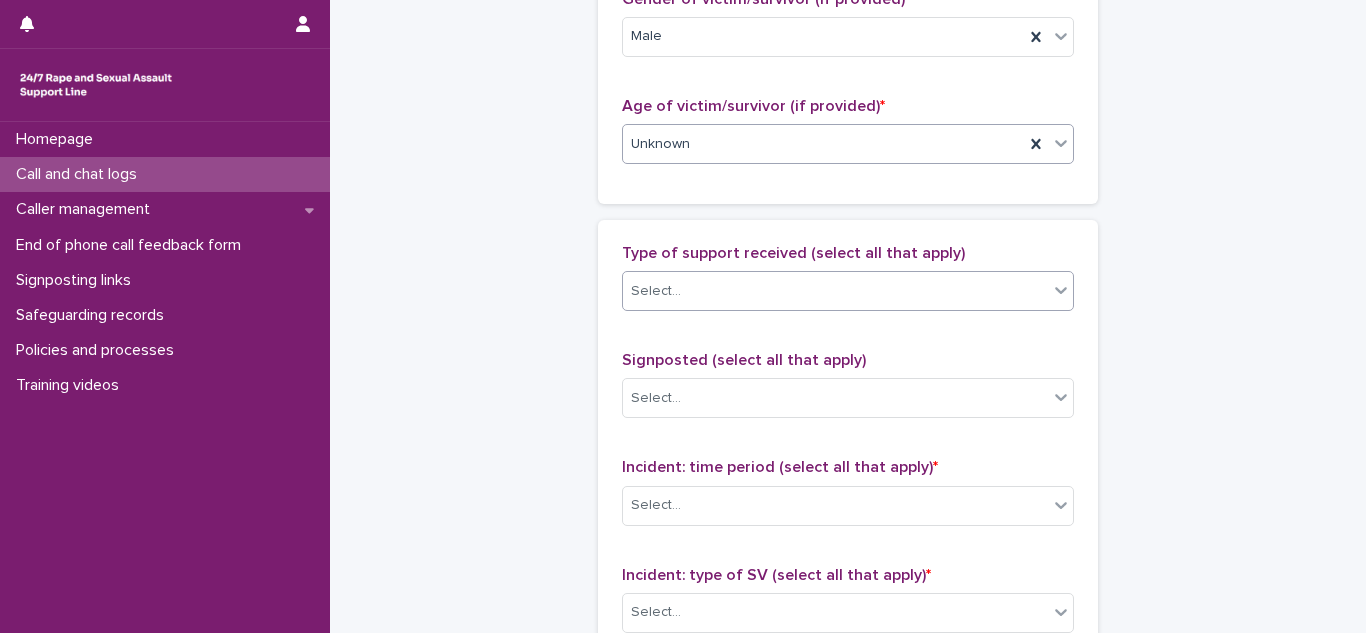 click on "Select..." at bounding box center [656, 291] 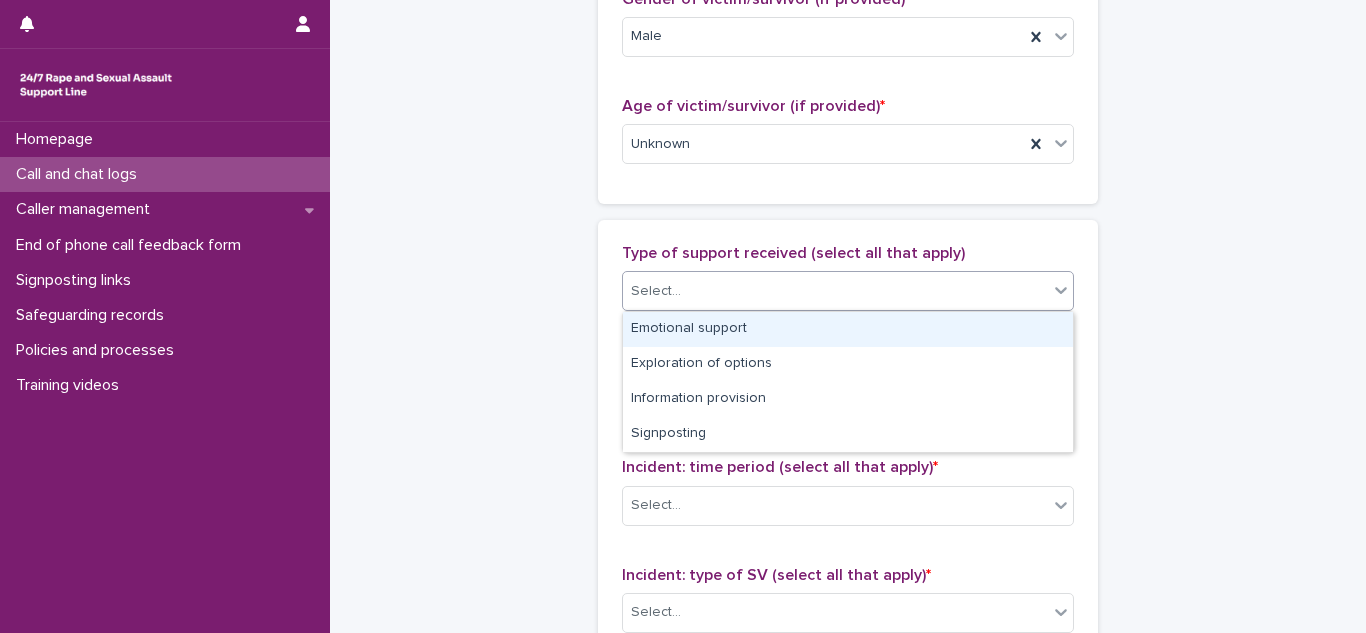 click on "Emotional support" at bounding box center [848, 329] 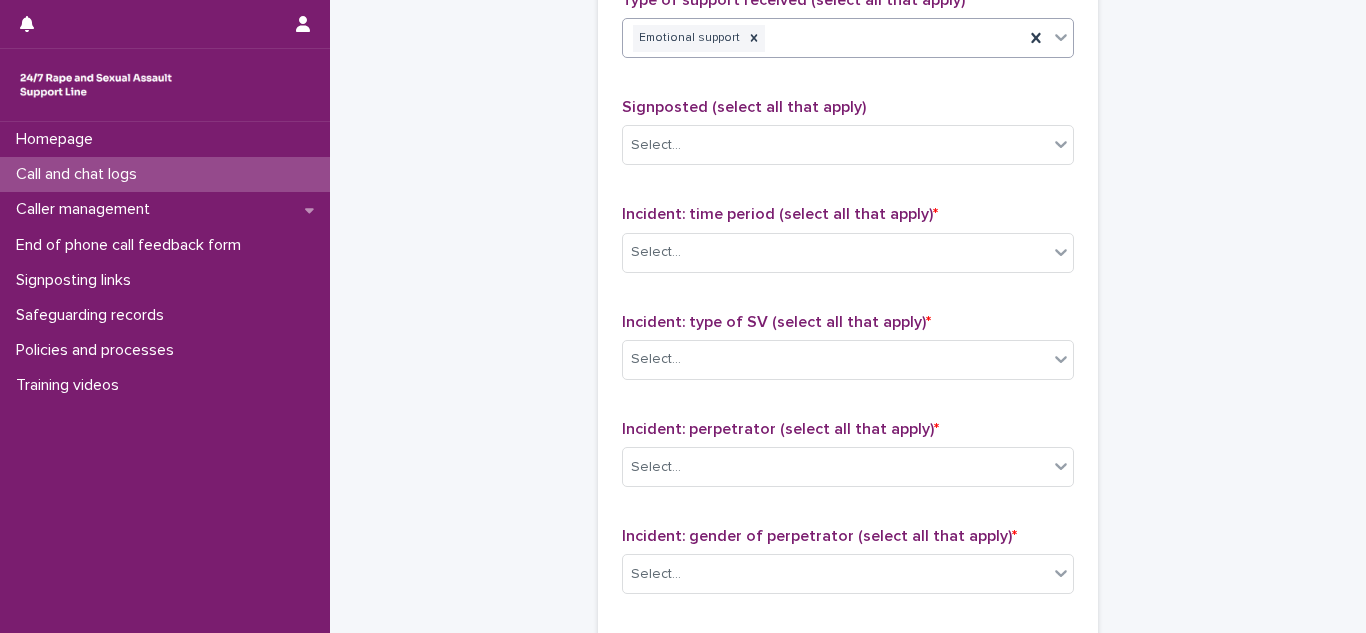 scroll, scrollTop: 1271, scrollLeft: 0, axis: vertical 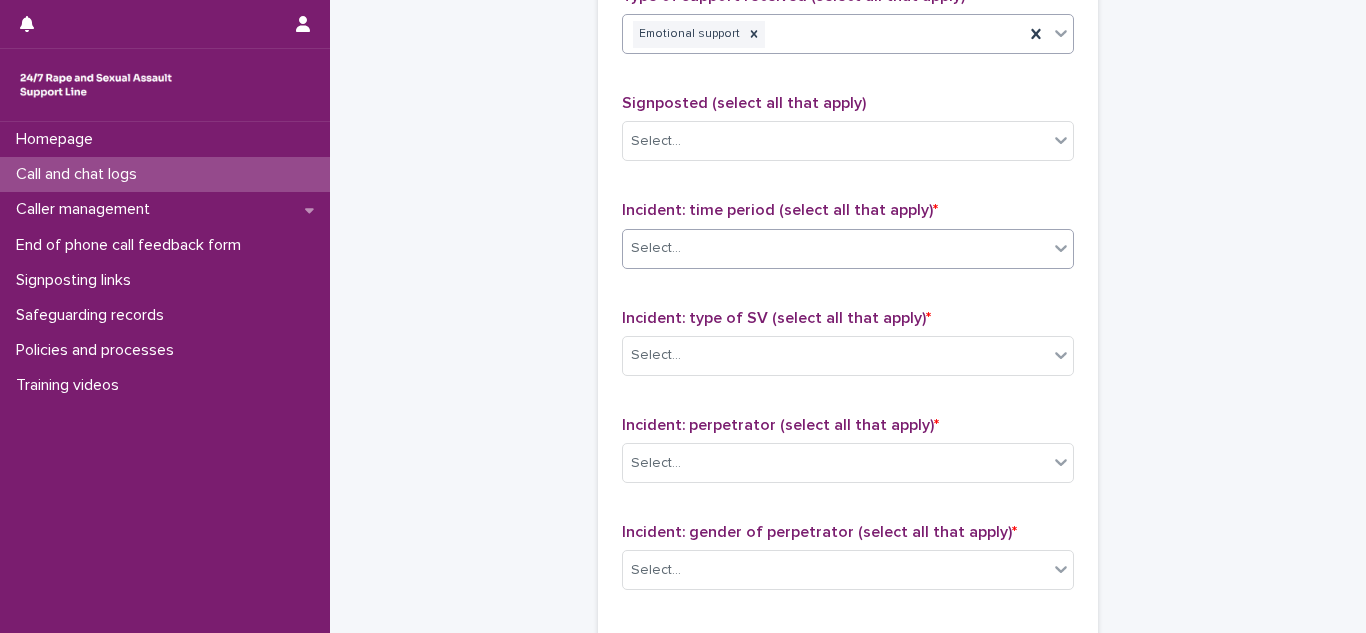click on "Select..." at bounding box center [835, 248] 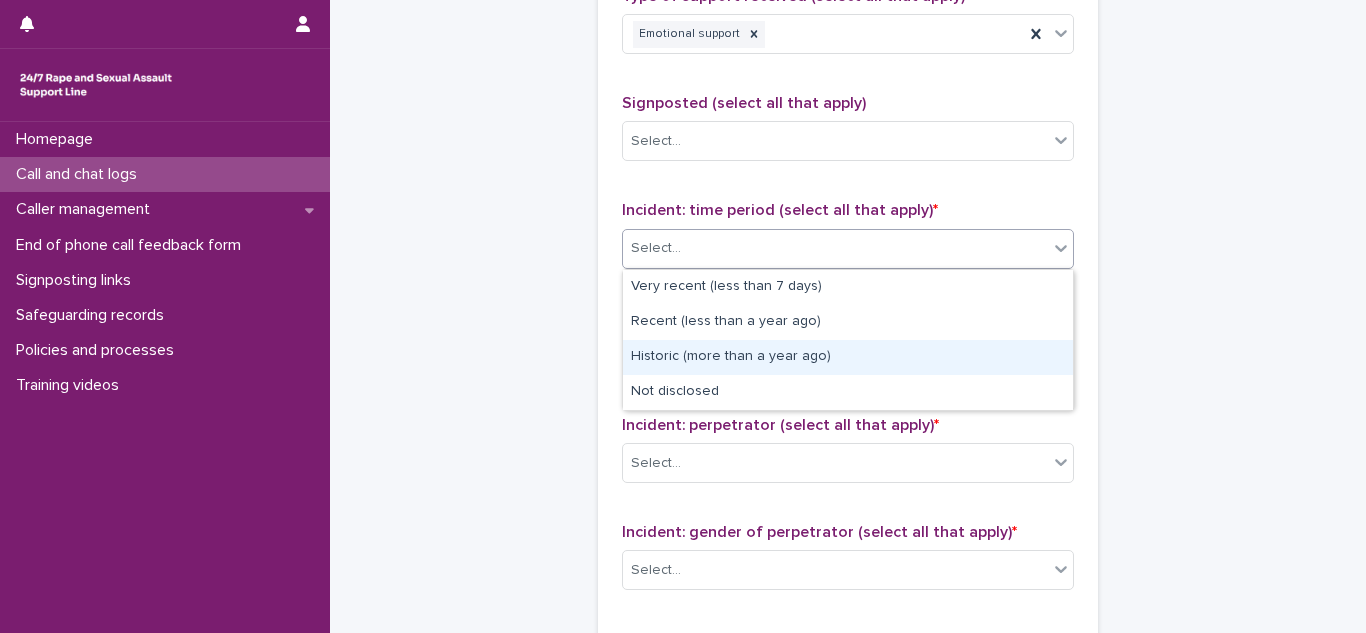 click on "Historic (more than a year ago)" at bounding box center [848, 357] 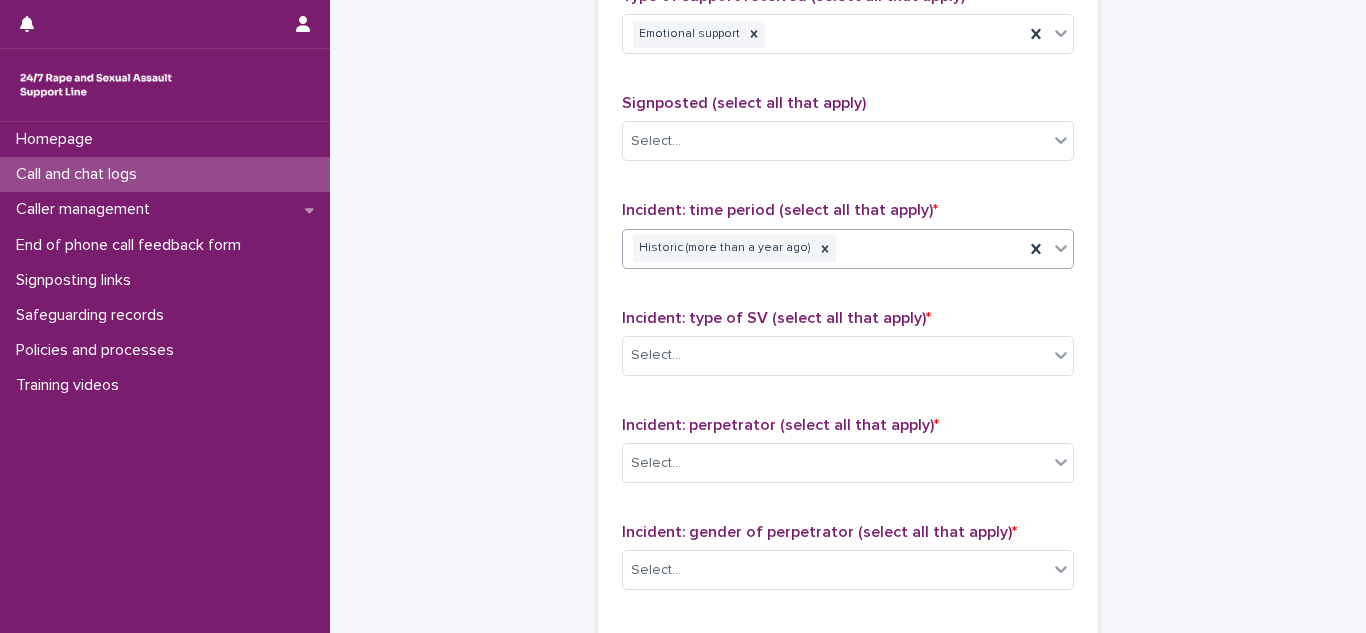 click on "Select..." at bounding box center [656, 355] 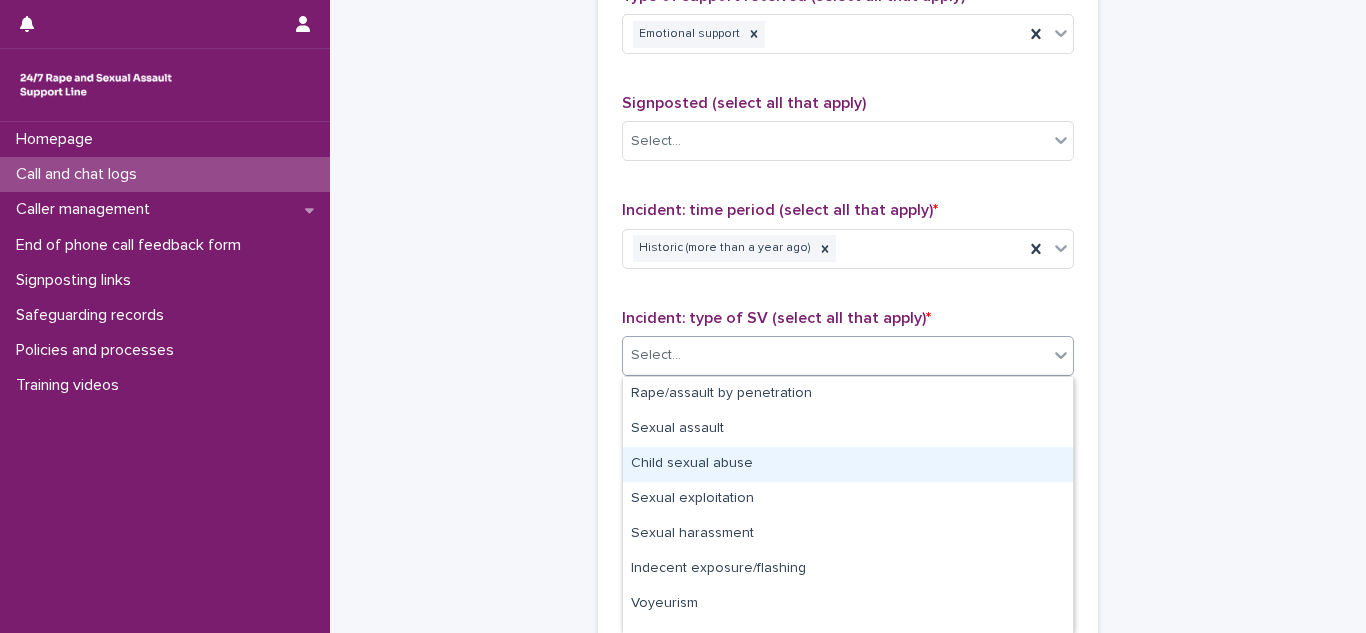 click on "Child sexual abuse" at bounding box center (848, 464) 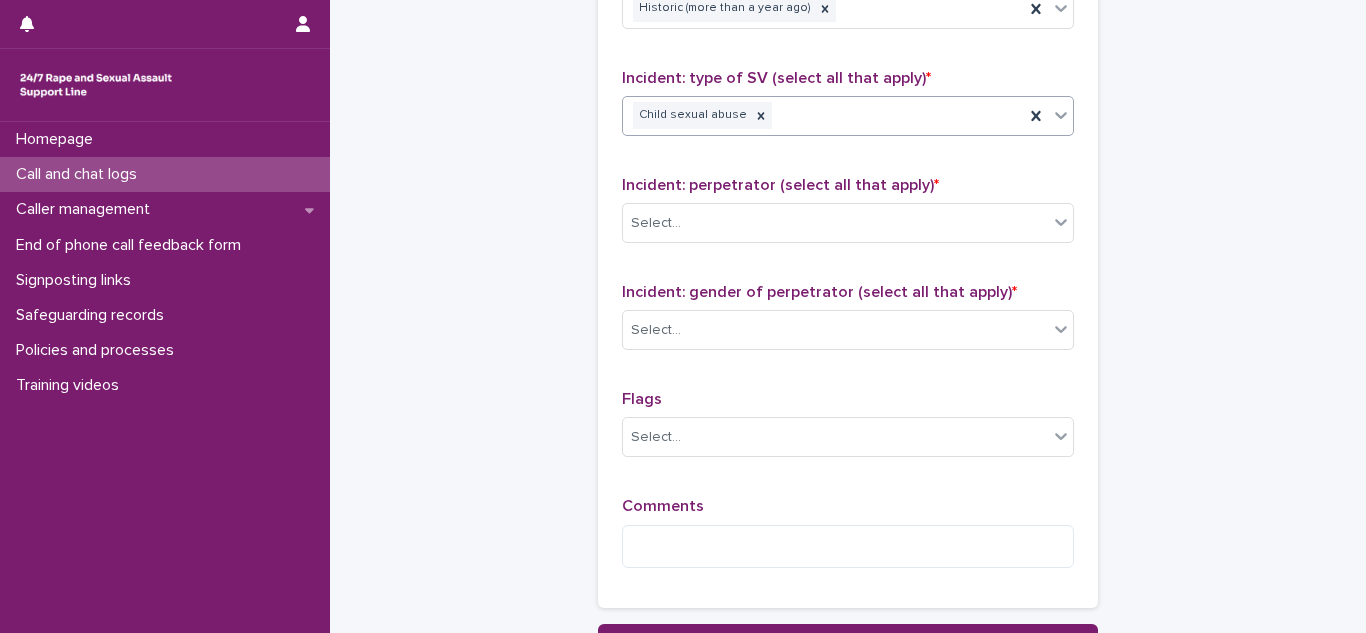 scroll, scrollTop: 1549, scrollLeft: 0, axis: vertical 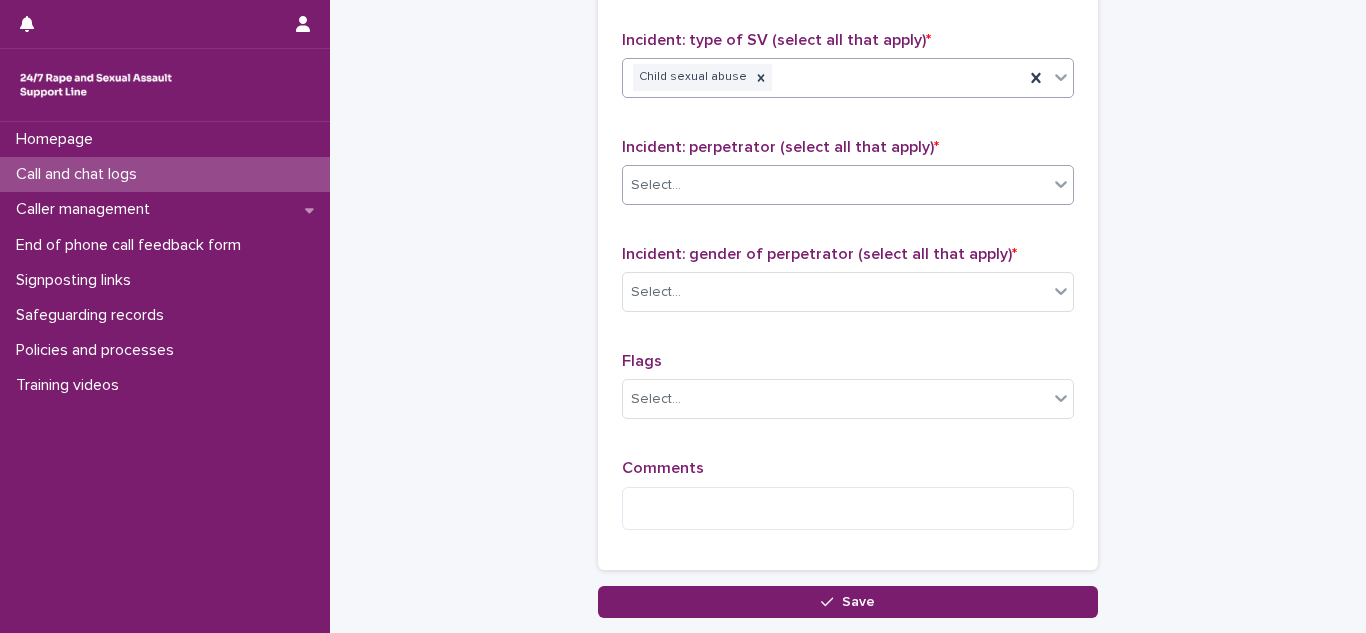 click on "Select..." at bounding box center (835, 185) 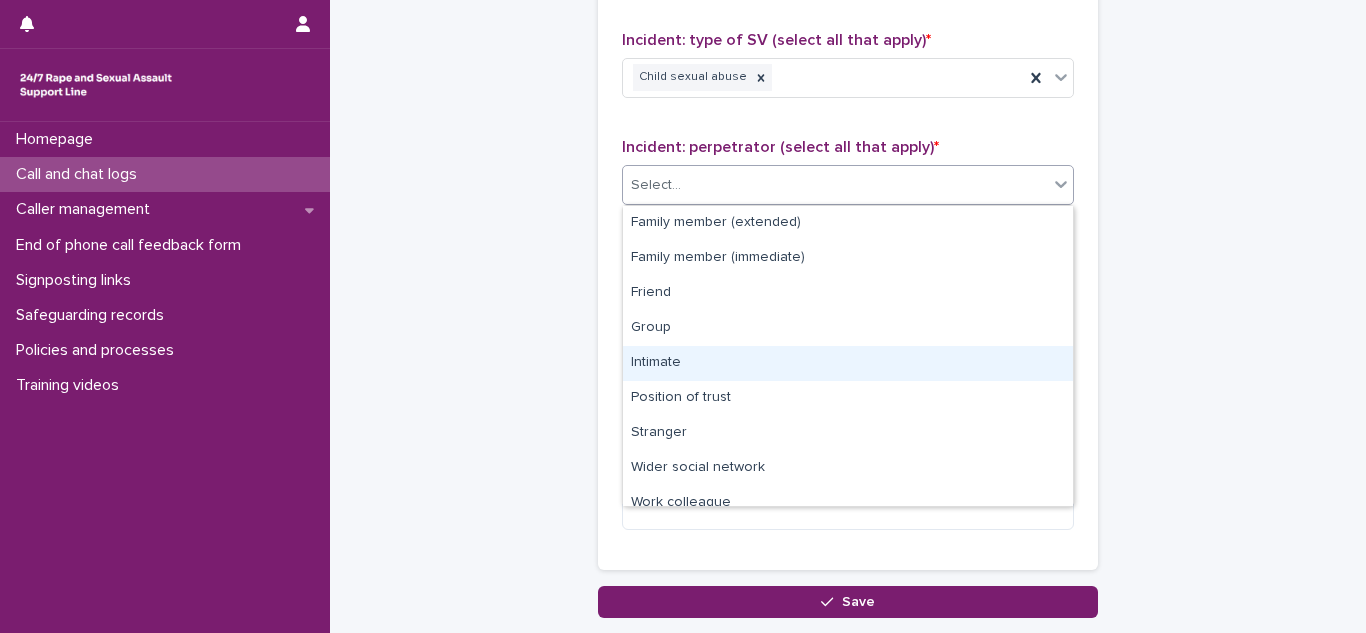 scroll, scrollTop: 85, scrollLeft: 0, axis: vertical 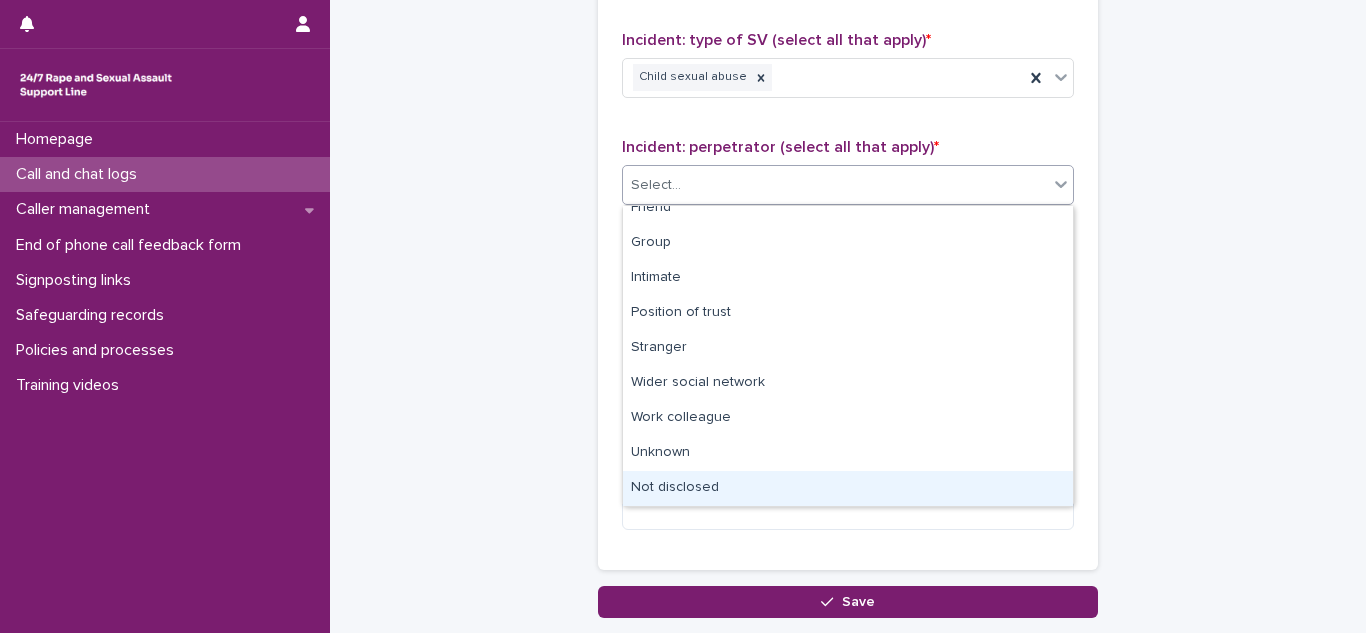 click on "Not disclosed" at bounding box center [848, 488] 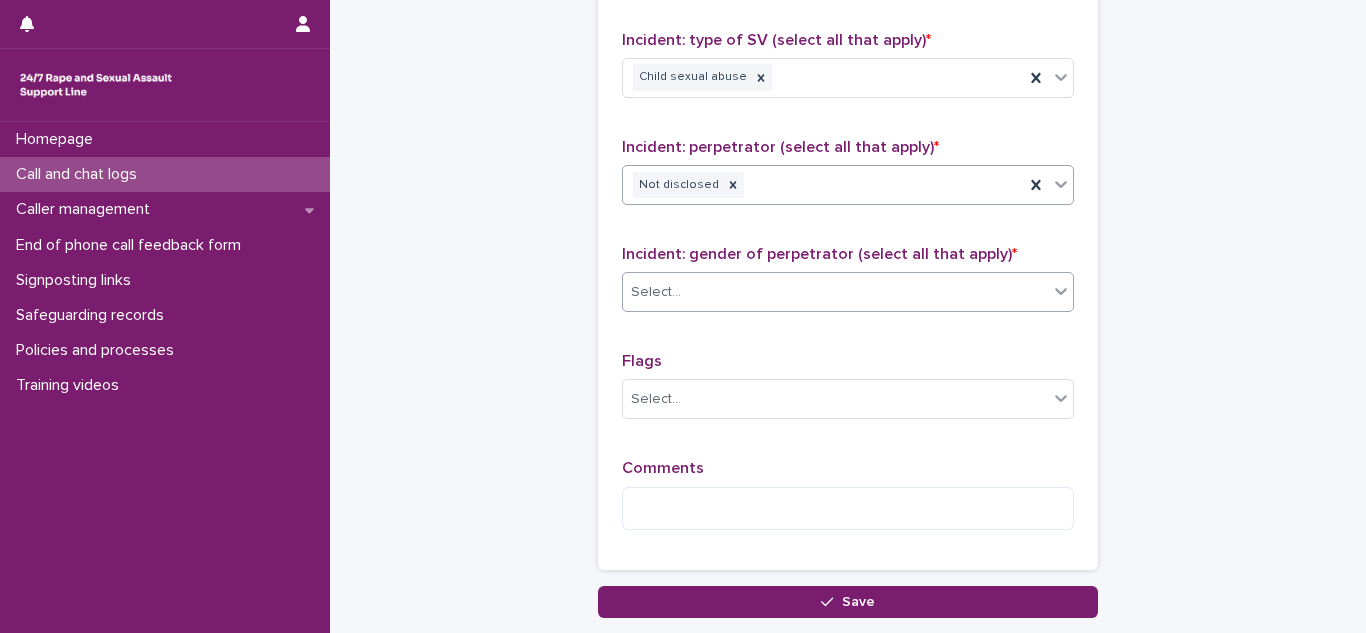 click on "Select..." at bounding box center [835, 292] 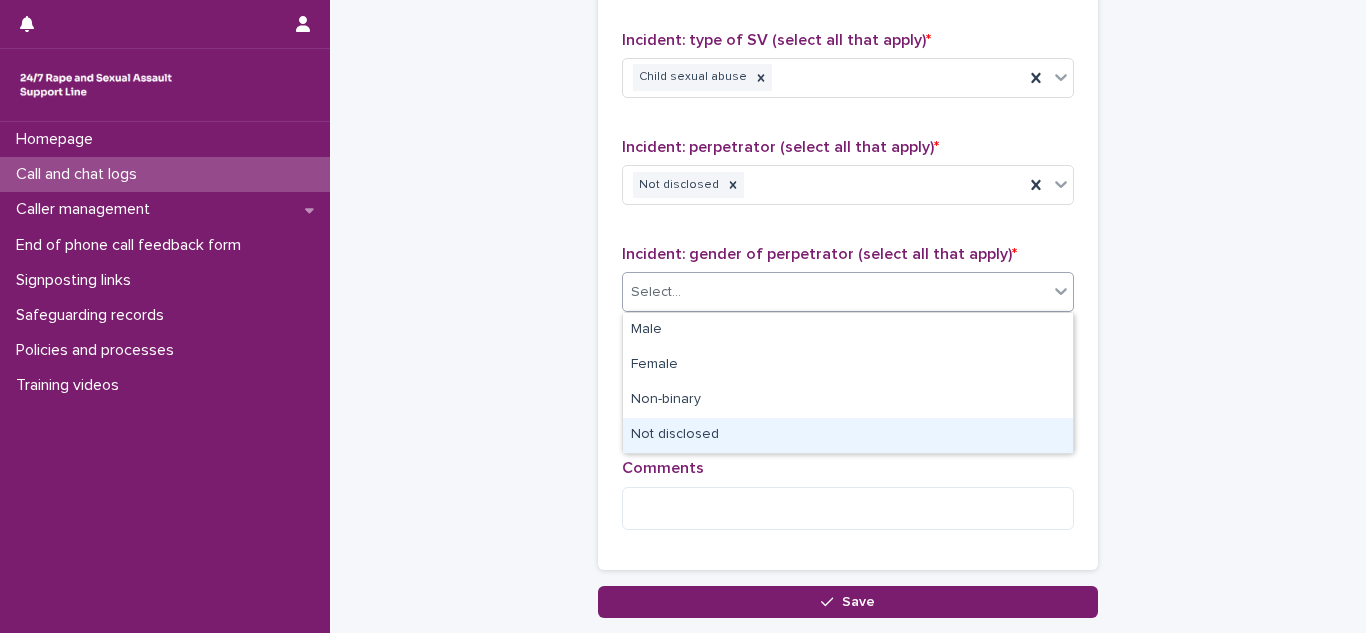 click on "Not disclosed" at bounding box center (848, 435) 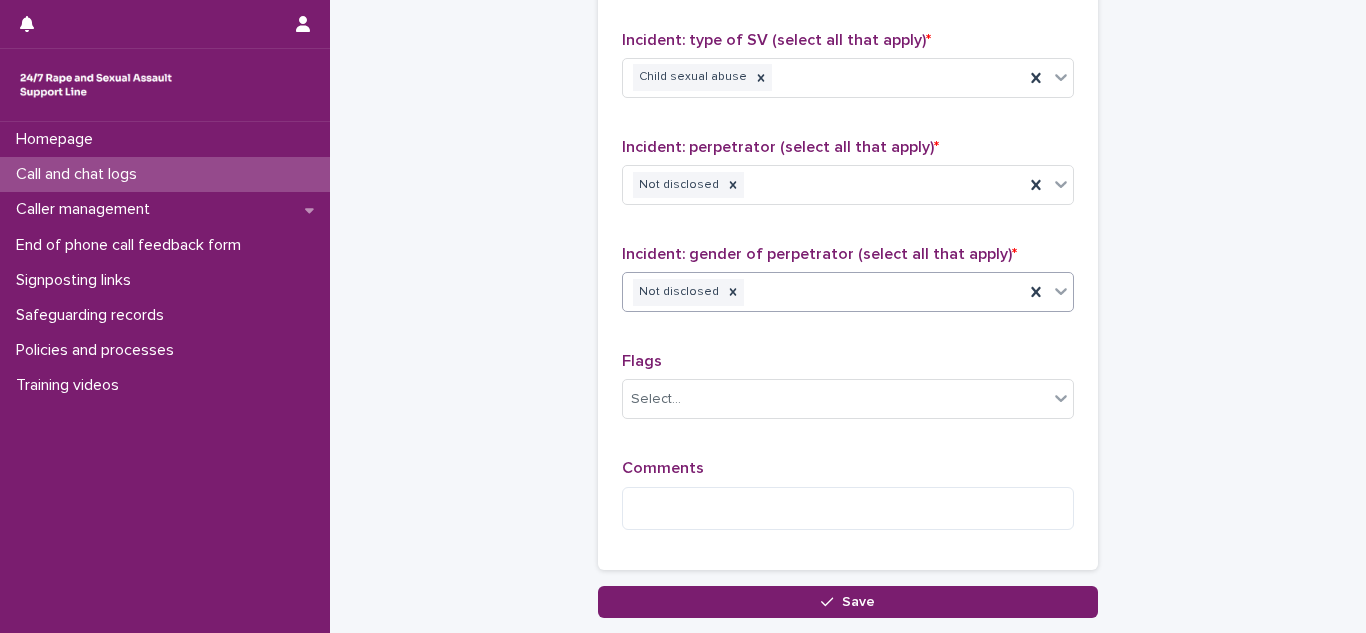 scroll, scrollTop: 1690, scrollLeft: 0, axis: vertical 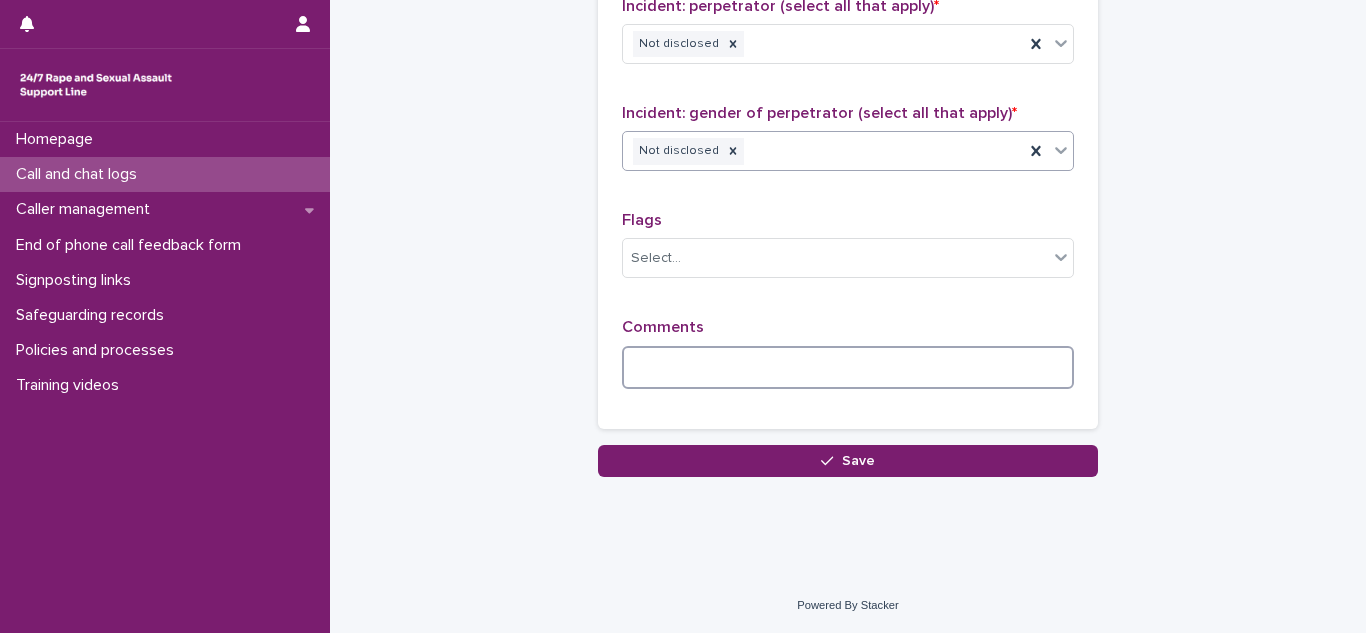 click at bounding box center (848, 367) 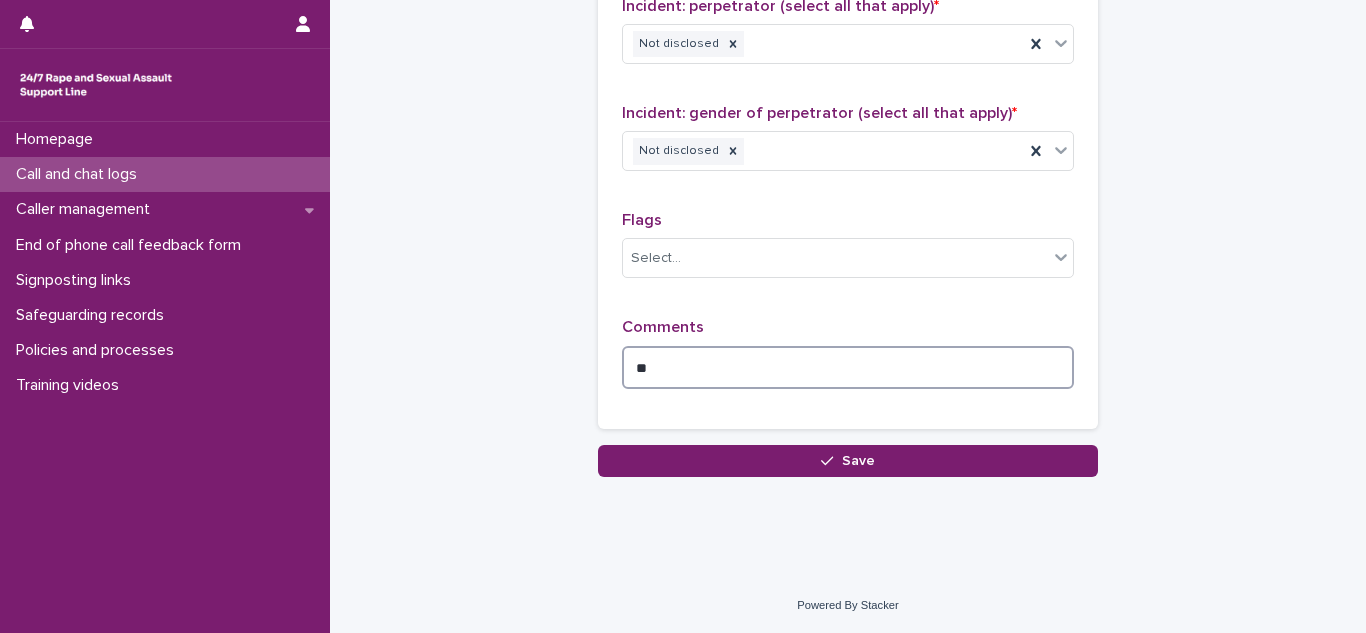 type on "*" 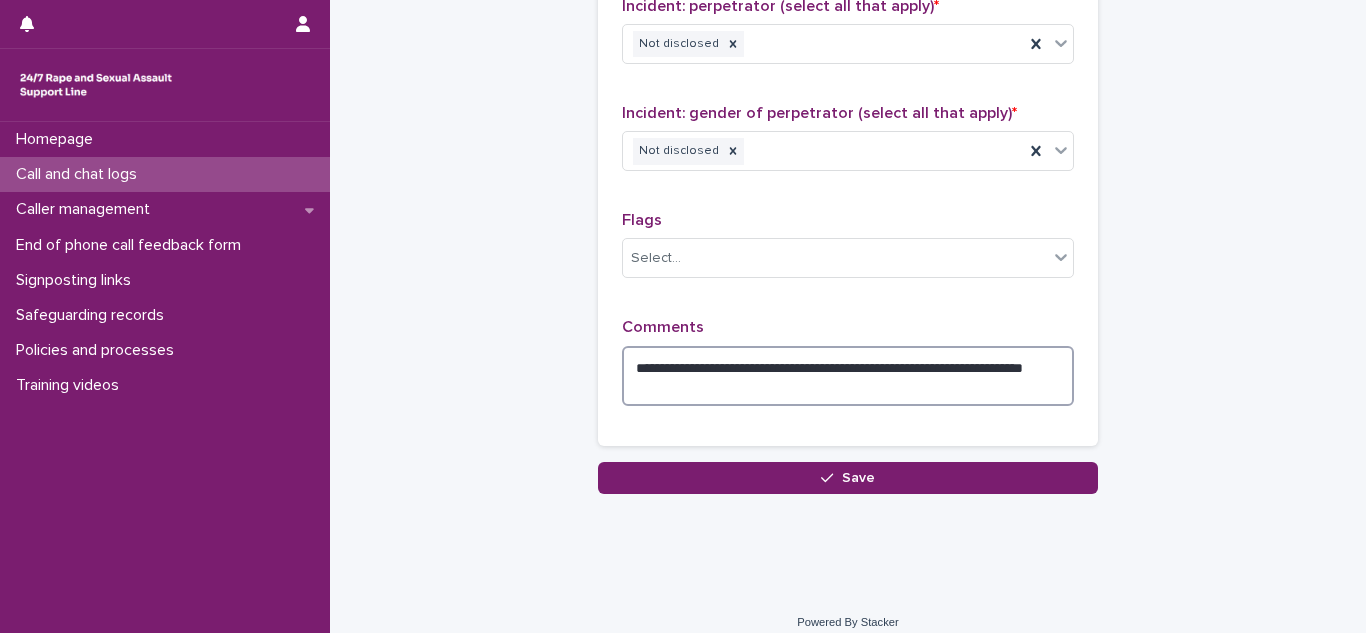 click on "**********" at bounding box center [848, 376] 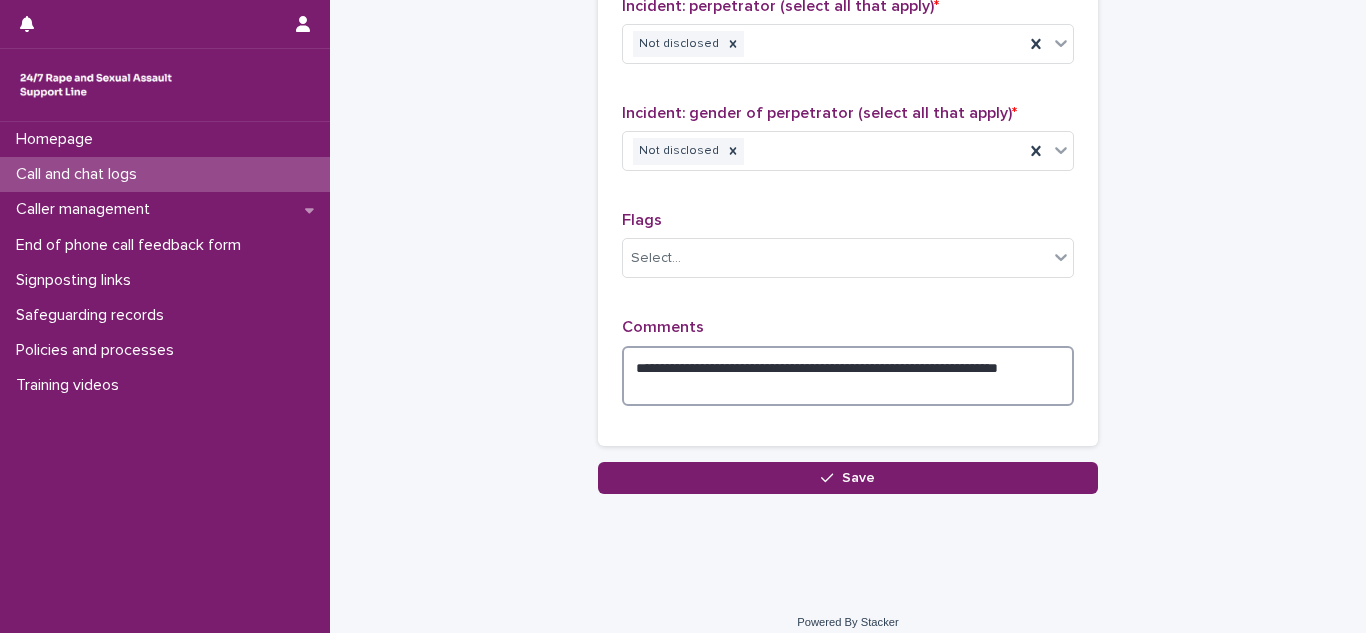 click on "**********" at bounding box center (848, 376) 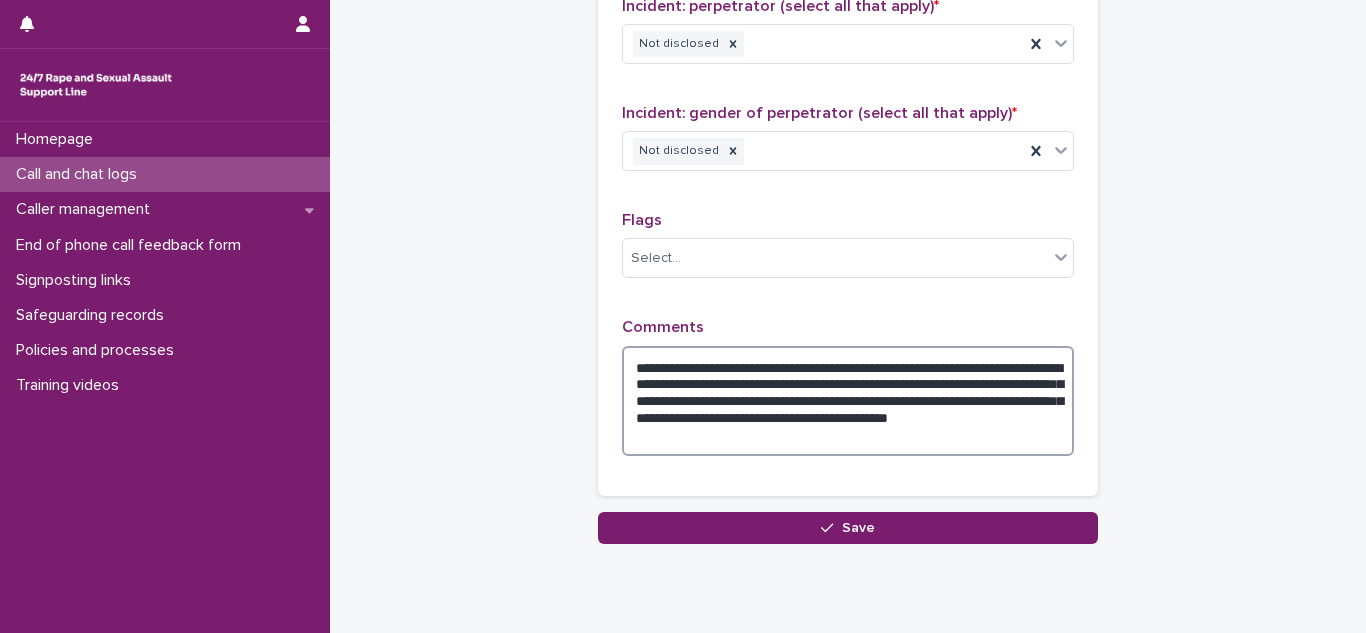 click on "**********" at bounding box center [848, 401] 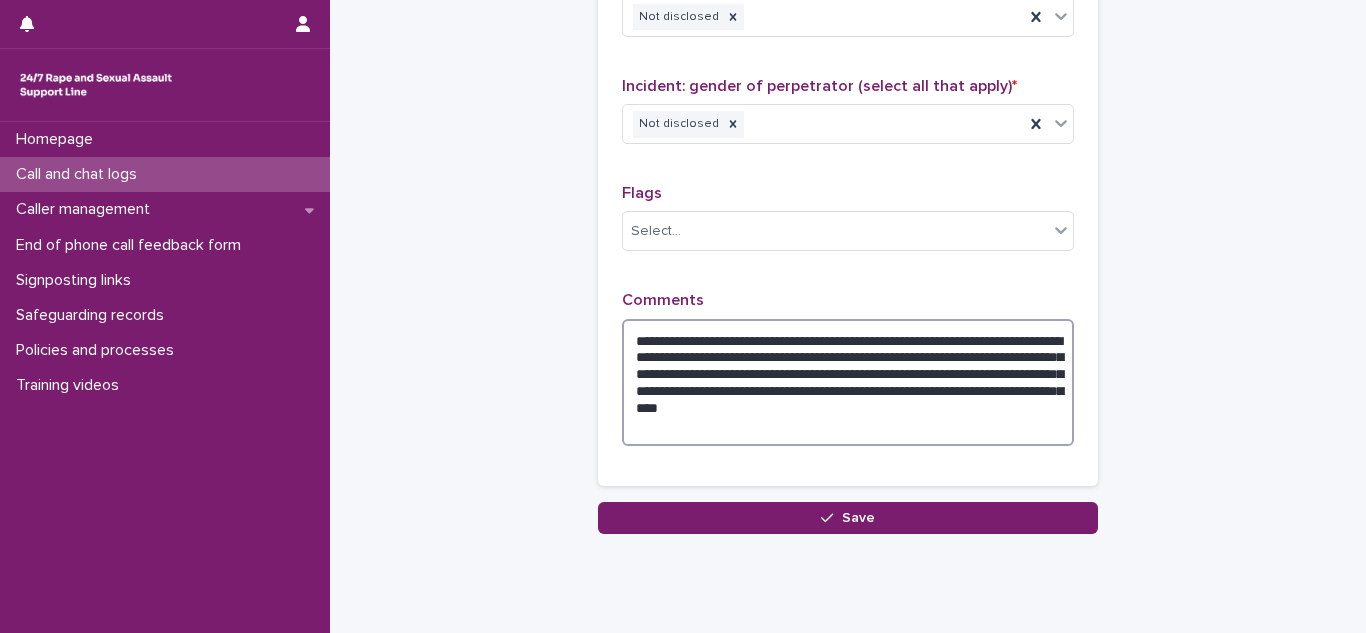 scroll, scrollTop: 1716, scrollLeft: 0, axis: vertical 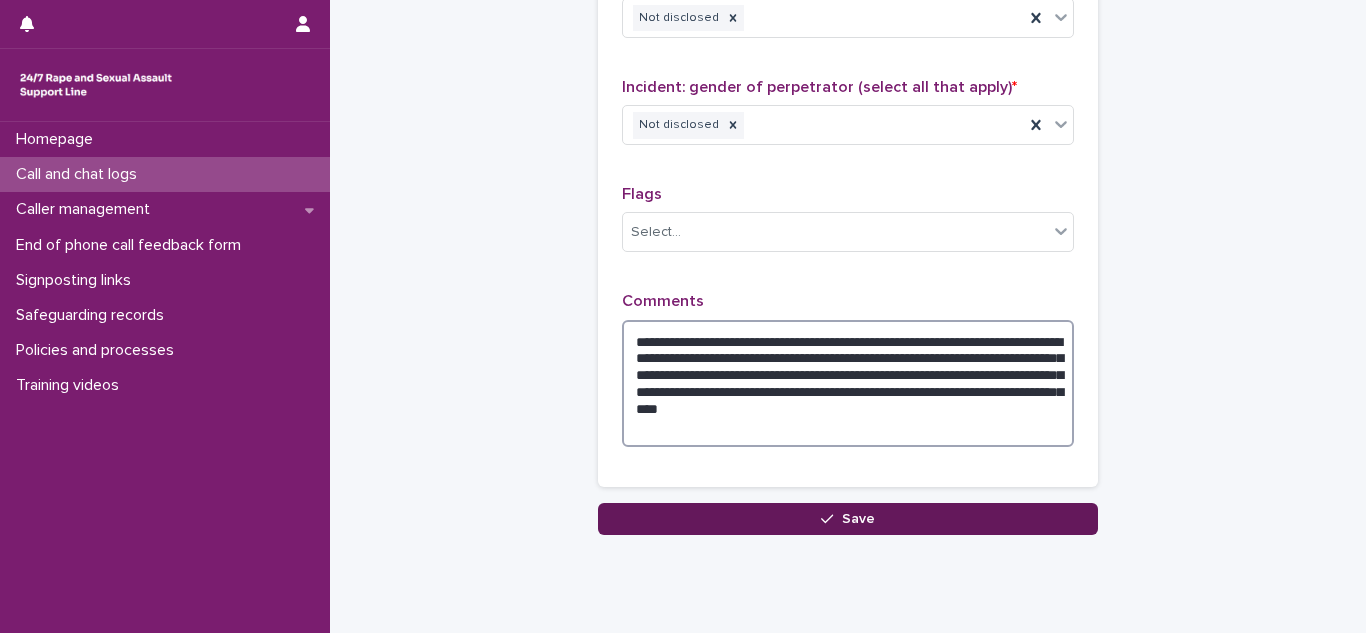 type on "**********" 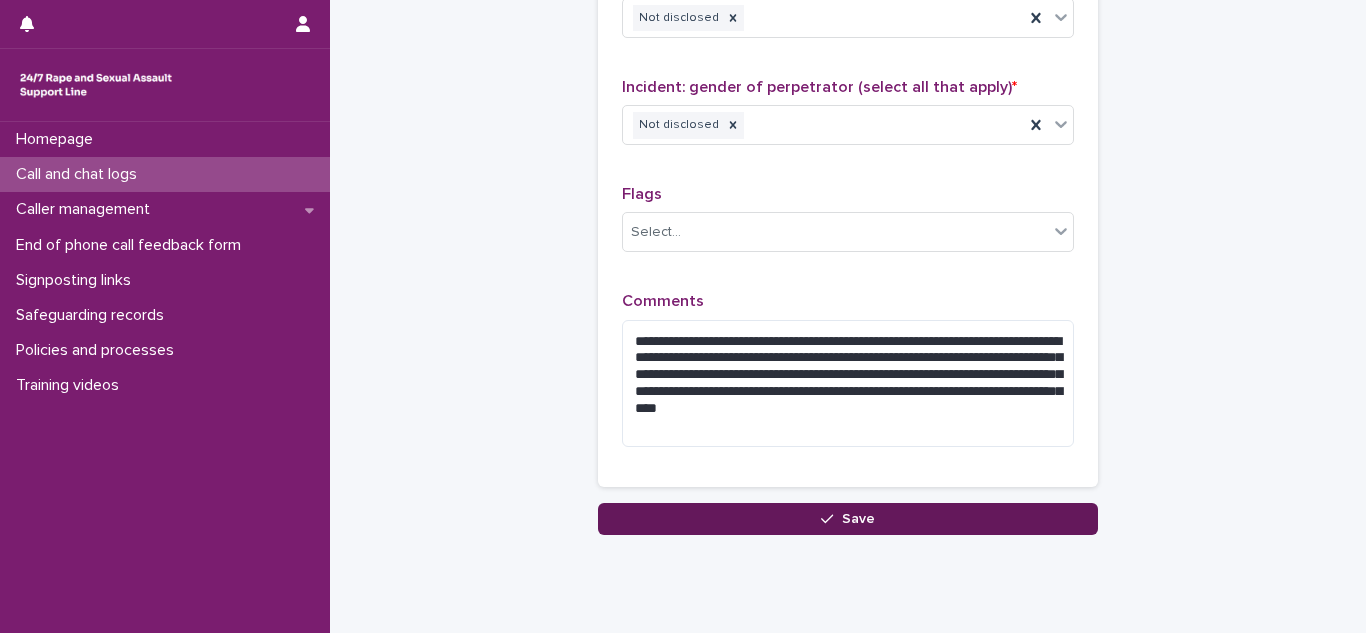 click on "Save" at bounding box center (858, 519) 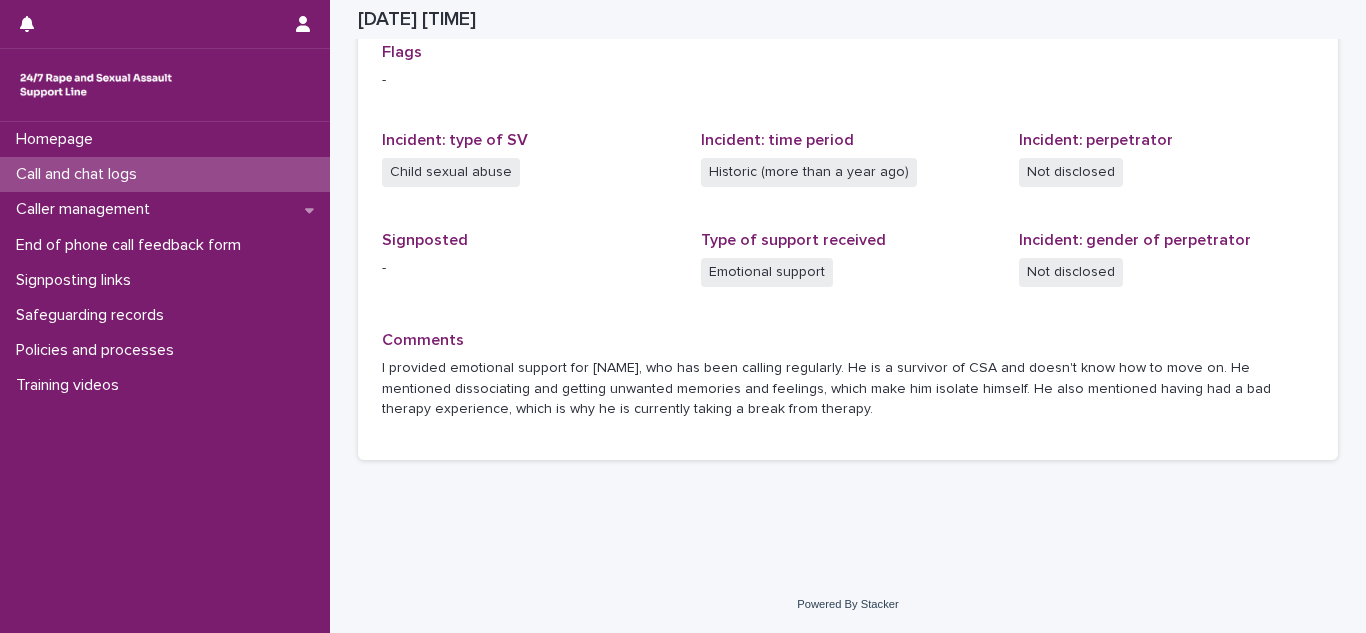 scroll, scrollTop: 0, scrollLeft: 0, axis: both 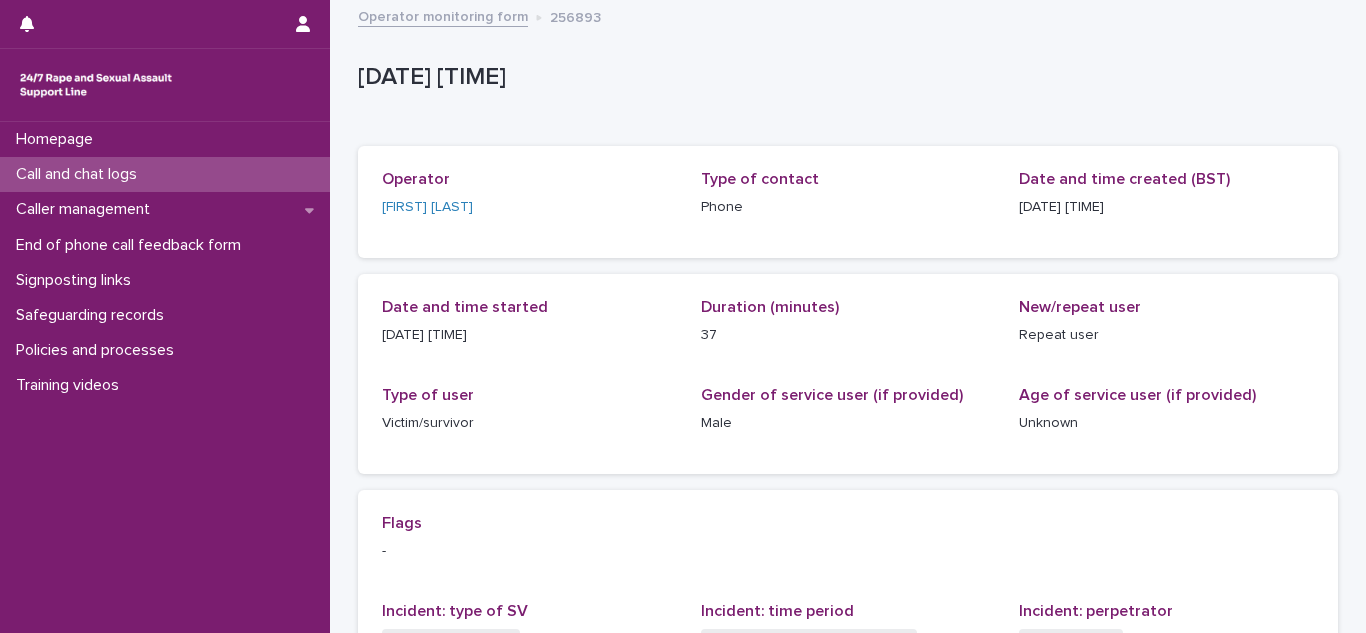 click on "Call and chat logs" at bounding box center (80, 174) 